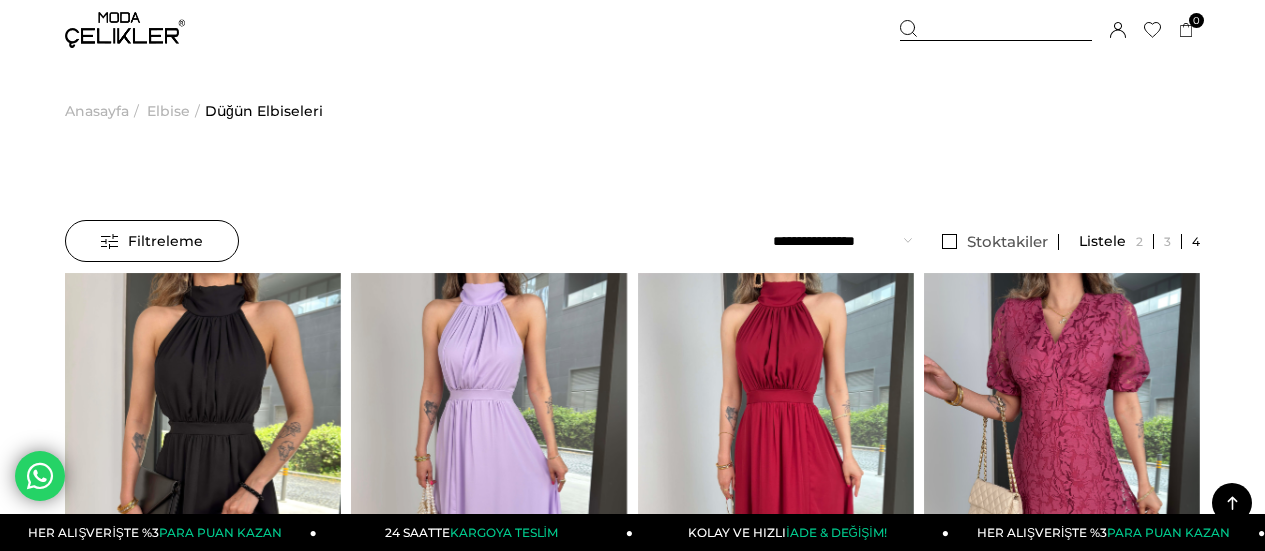 scroll, scrollTop: 2222, scrollLeft: 0, axis: vertical 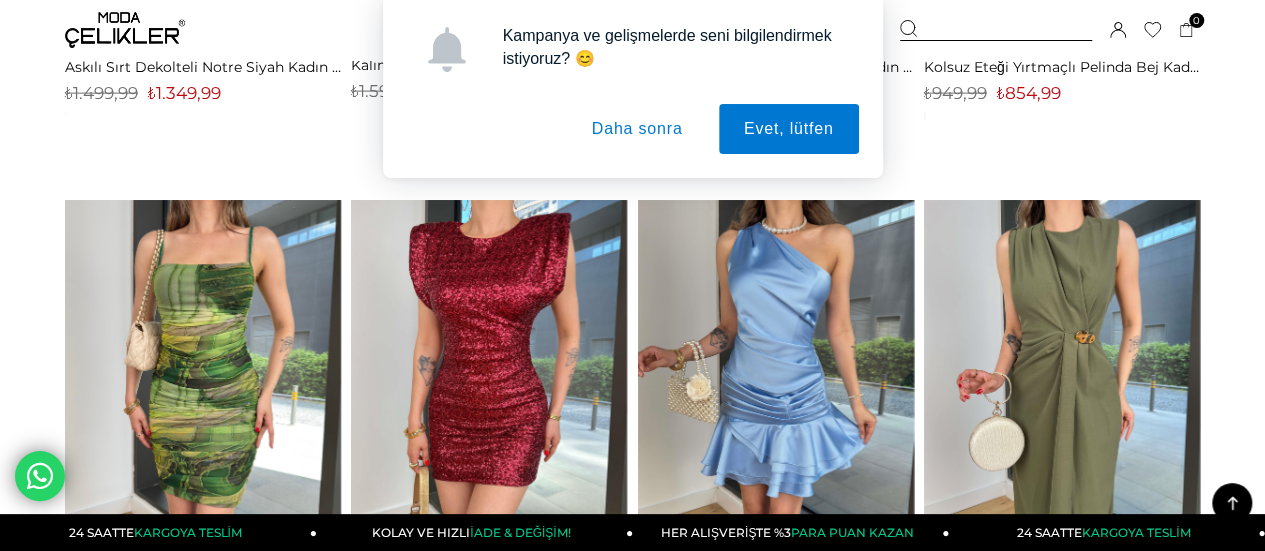 click on "Daha sonra" at bounding box center [637, 129] 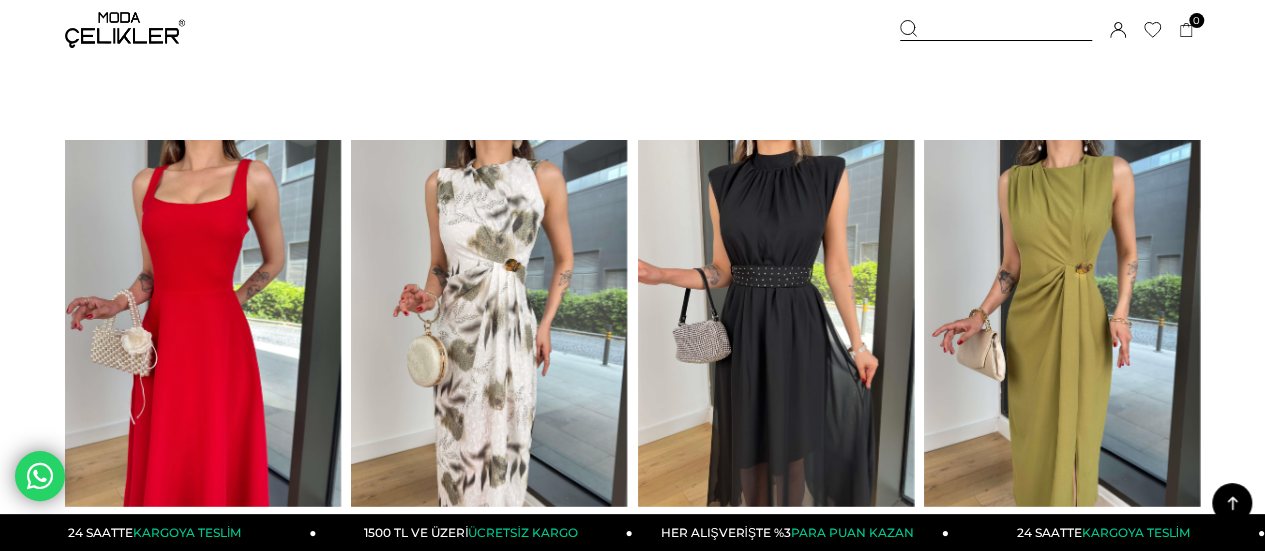 scroll, scrollTop: 3389, scrollLeft: 0, axis: vertical 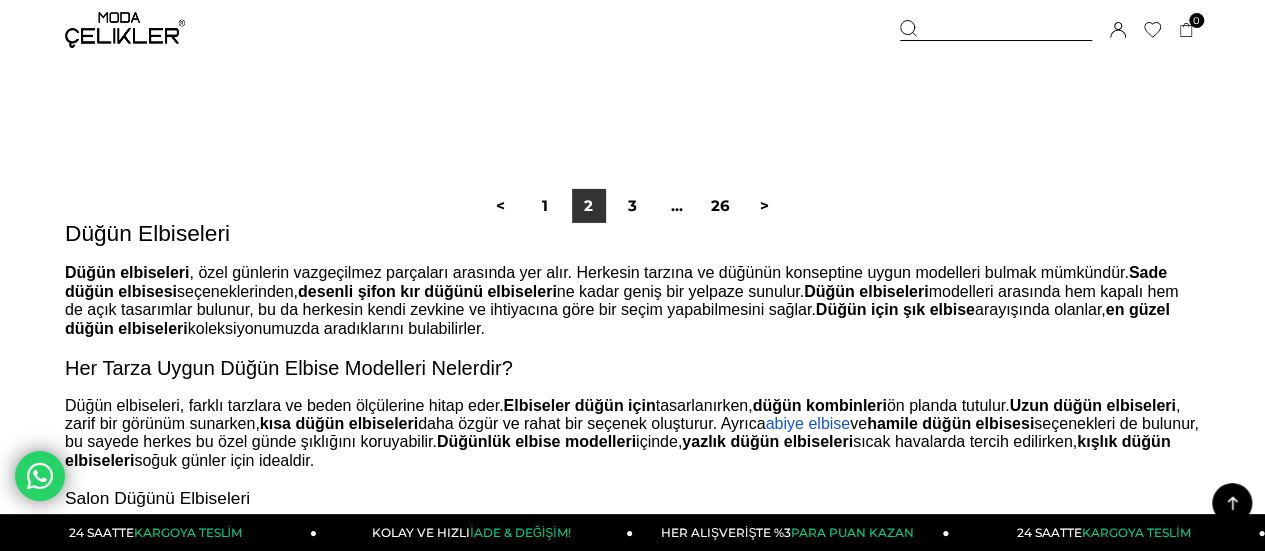 click on "<
1
2
3
...
26
>" at bounding box center [633, 206] 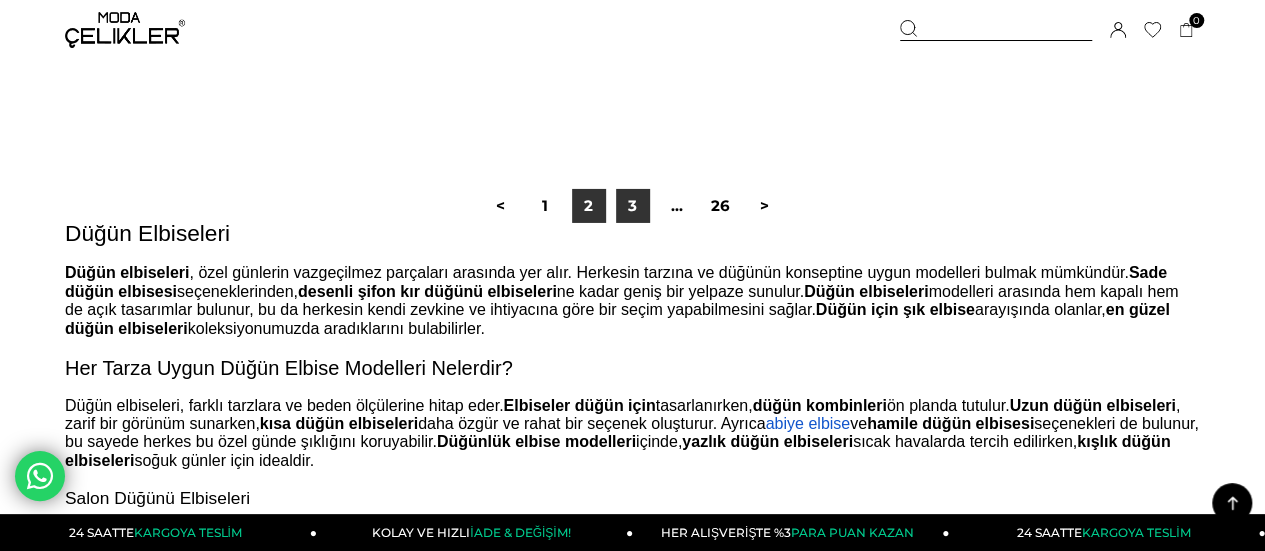 click on "3" at bounding box center [633, 206] 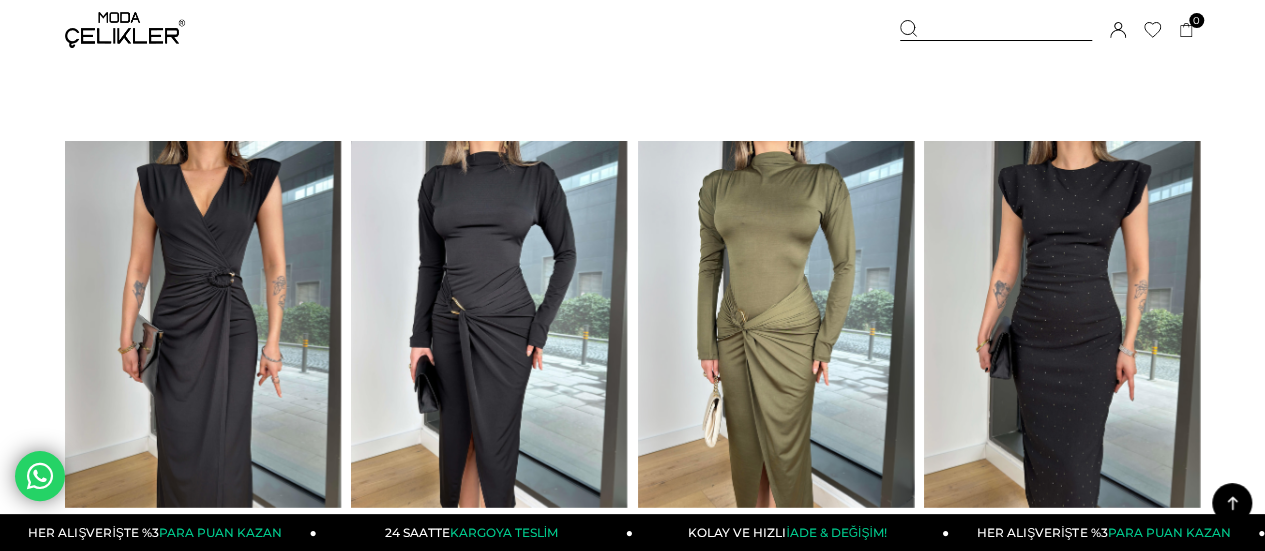 scroll, scrollTop: 3333, scrollLeft: 0, axis: vertical 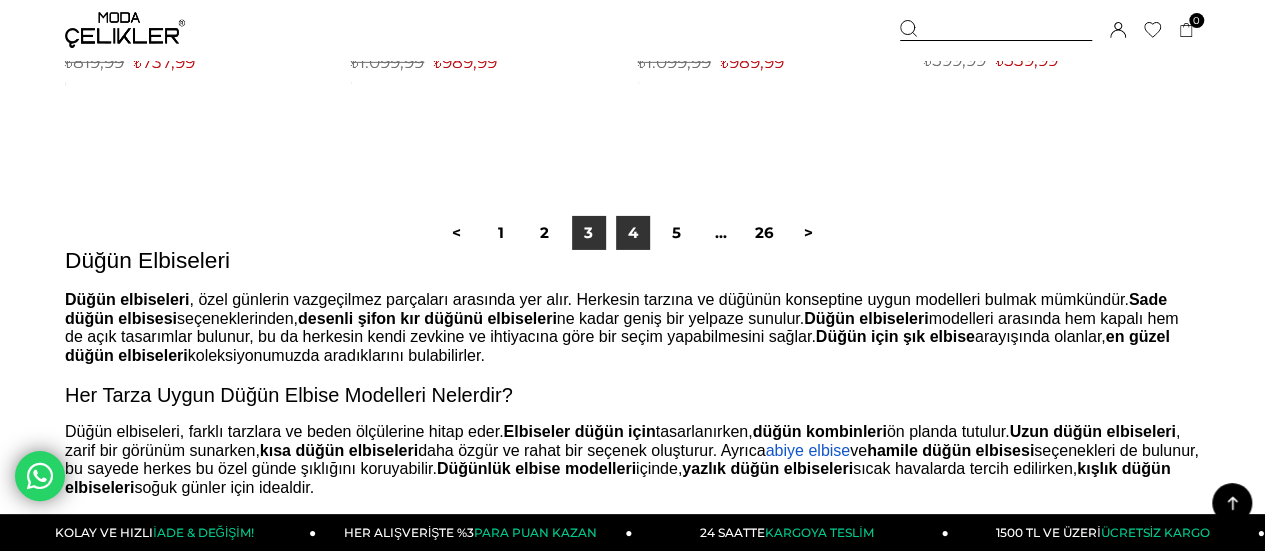 click on "4" at bounding box center [633, 233] 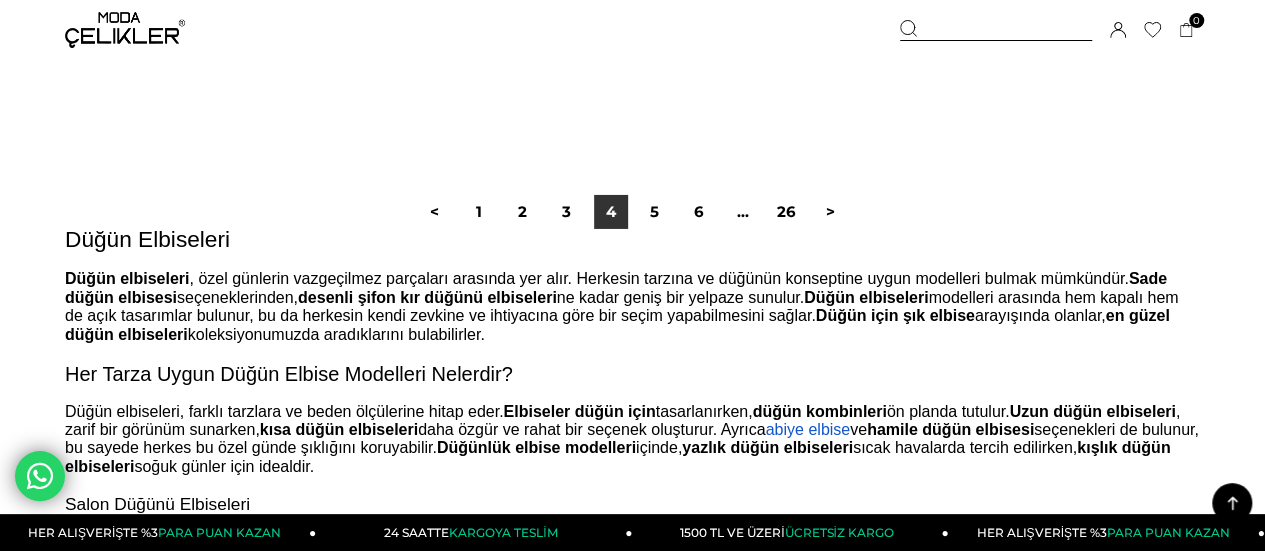 scroll, scrollTop: 11000, scrollLeft: 0, axis: vertical 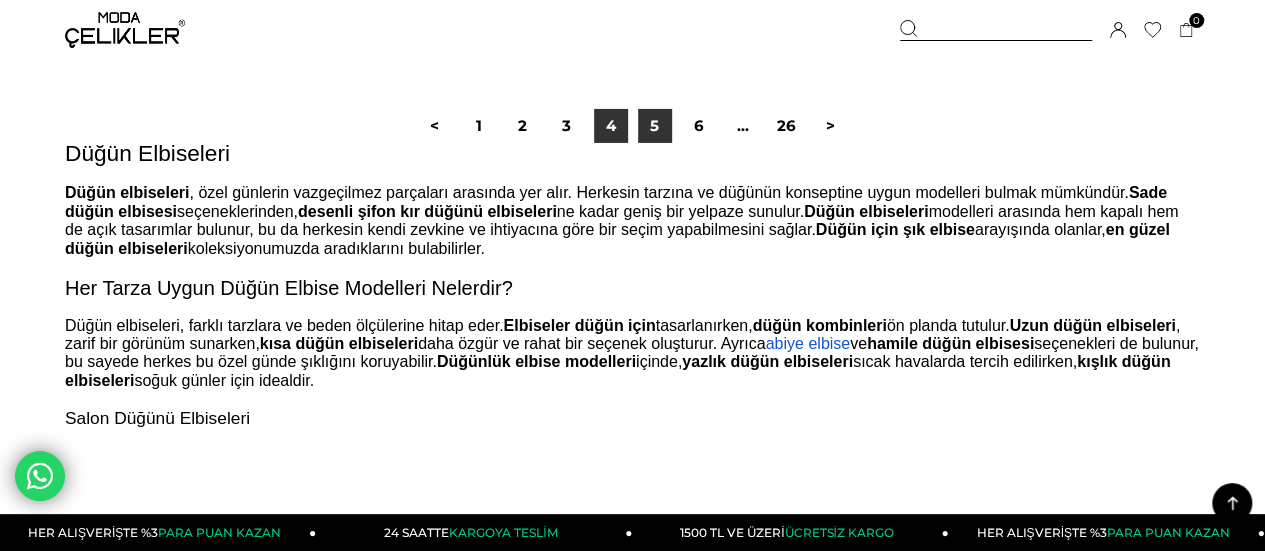 click on "5" at bounding box center (655, 126) 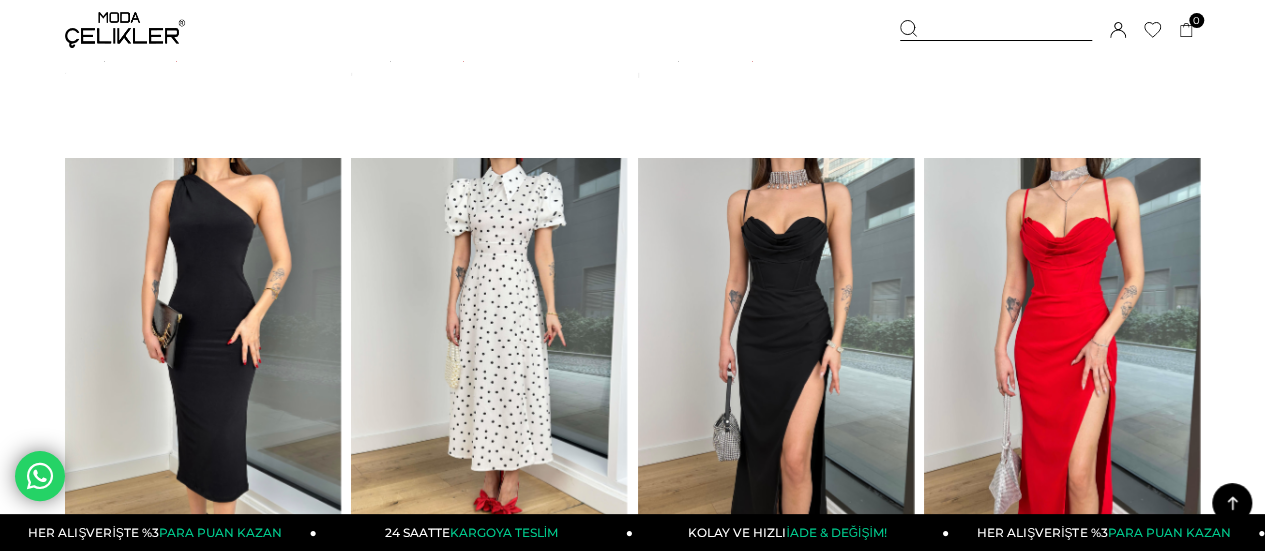 scroll, scrollTop: 3833, scrollLeft: 0, axis: vertical 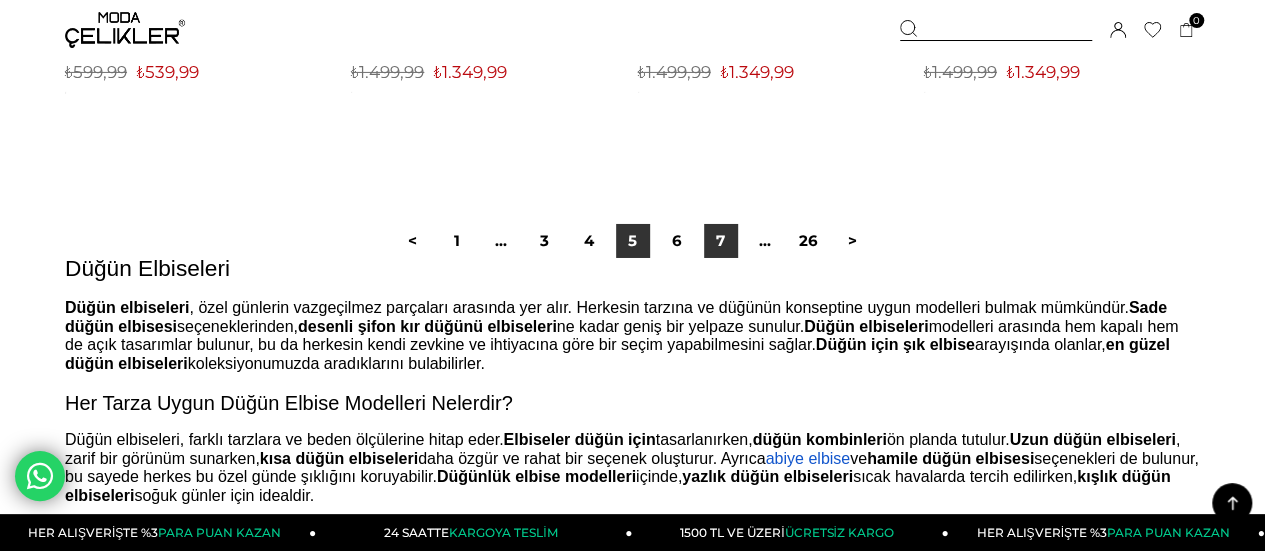 click on "7" at bounding box center (721, 241) 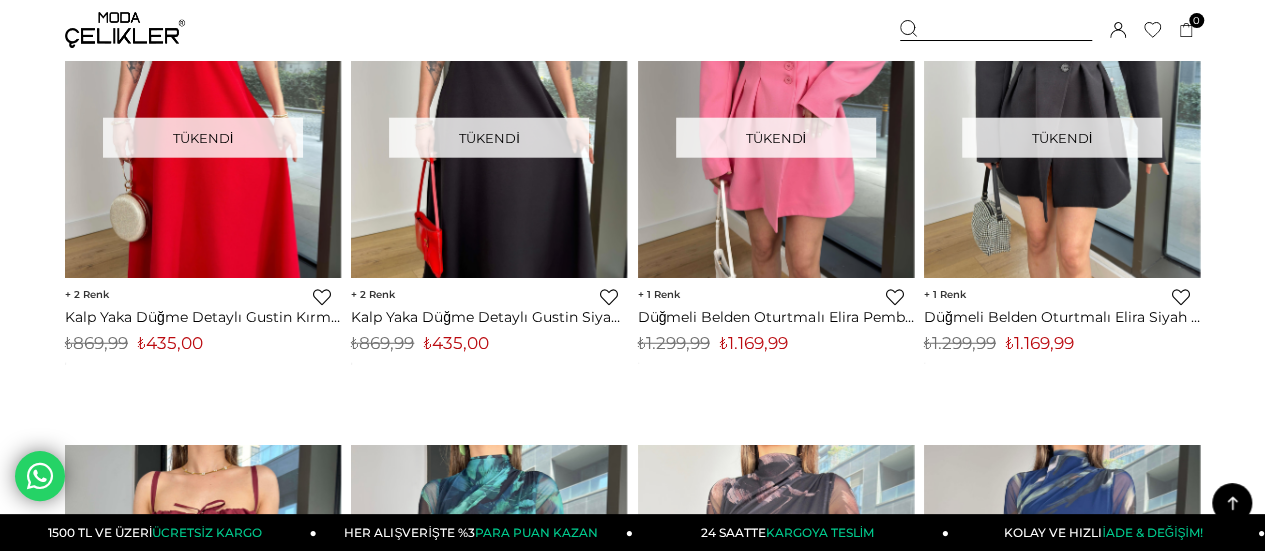 scroll, scrollTop: 3166, scrollLeft: 0, axis: vertical 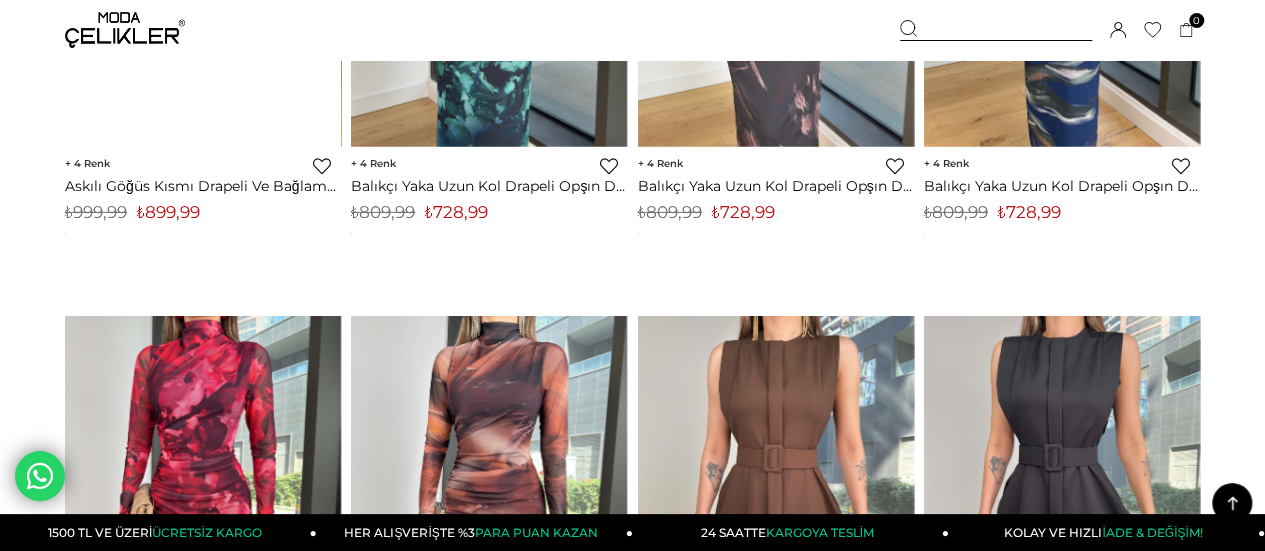 click at bounding box center [125, 30] 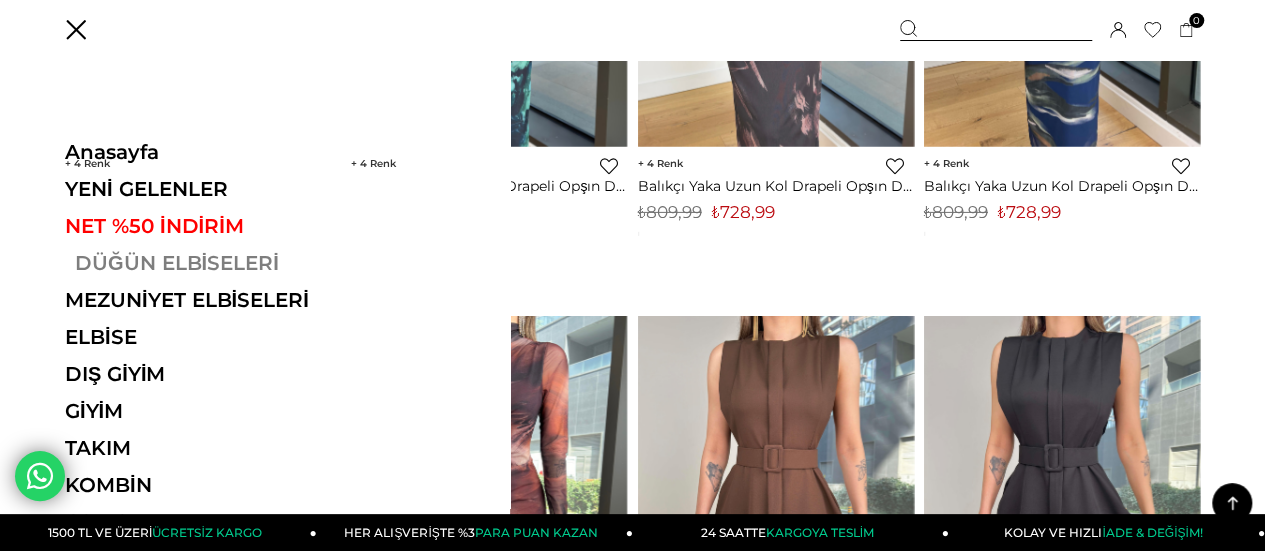 click on "DÜĞÜN ELBİSELERİ" at bounding box center (202, 263) 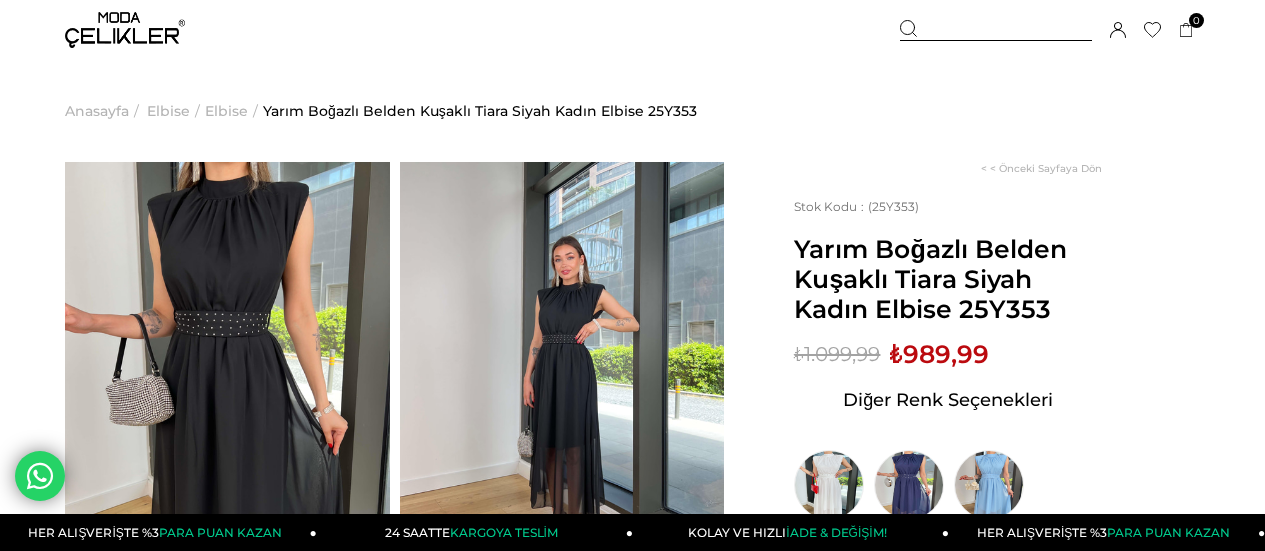 scroll, scrollTop: 166, scrollLeft: 0, axis: vertical 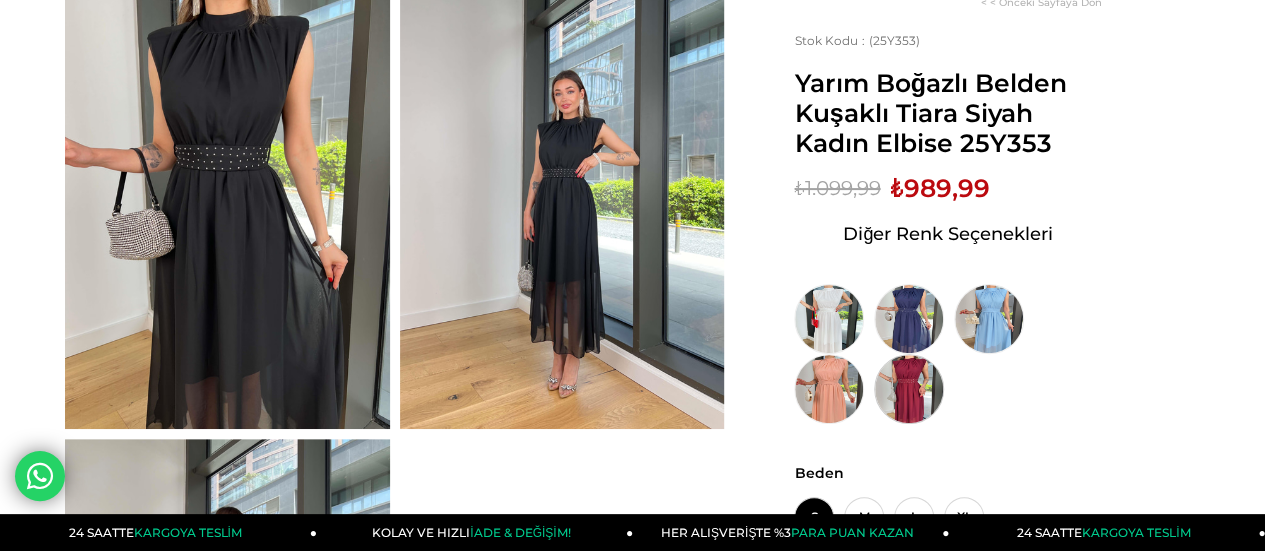 click at bounding box center [909, 389] 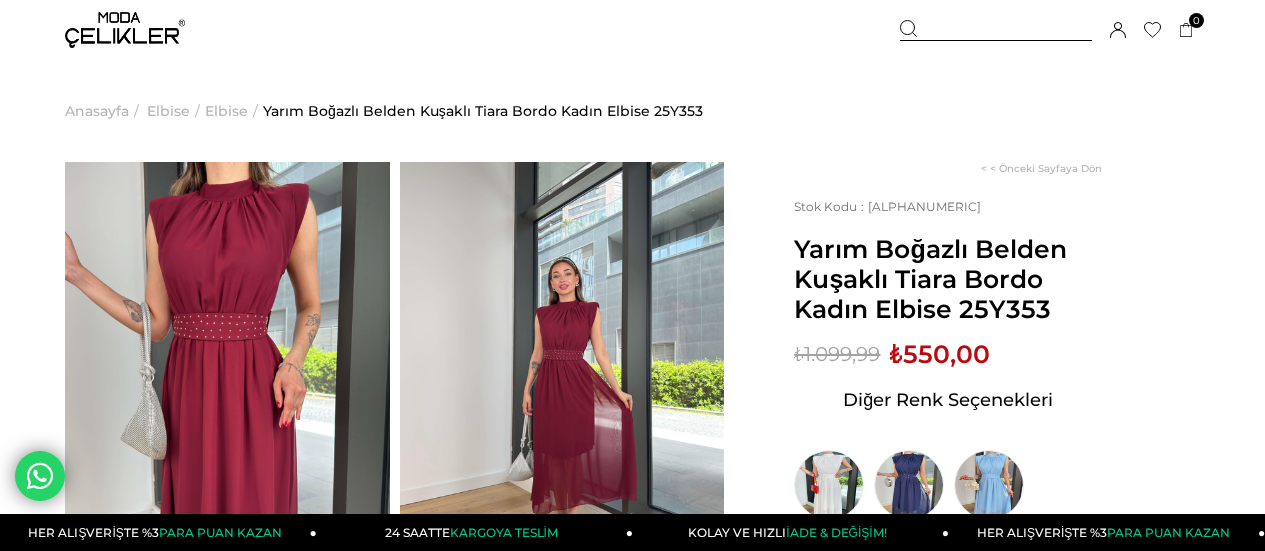 scroll, scrollTop: 0, scrollLeft: 0, axis: both 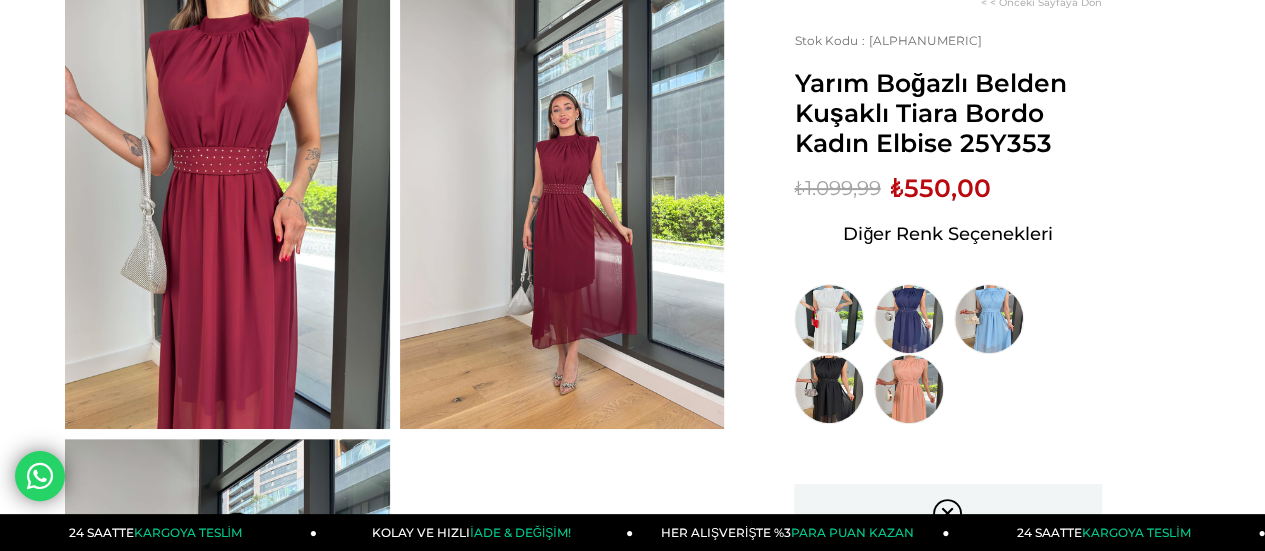 click at bounding box center [227, 212] 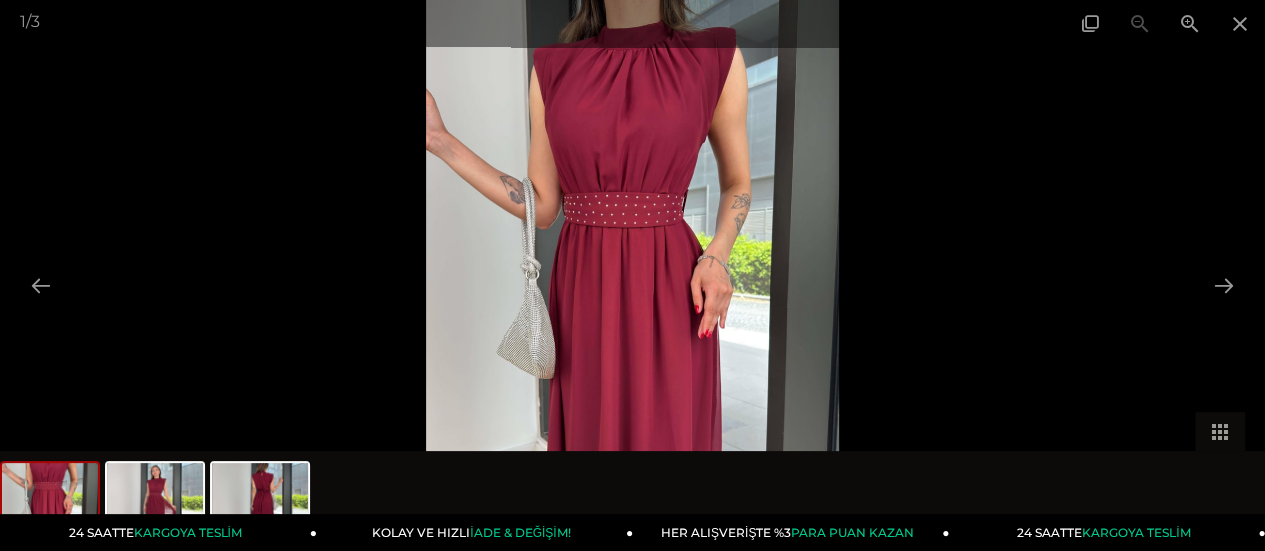 scroll, scrollTop: 0, scrollLeft: 0, axis: both 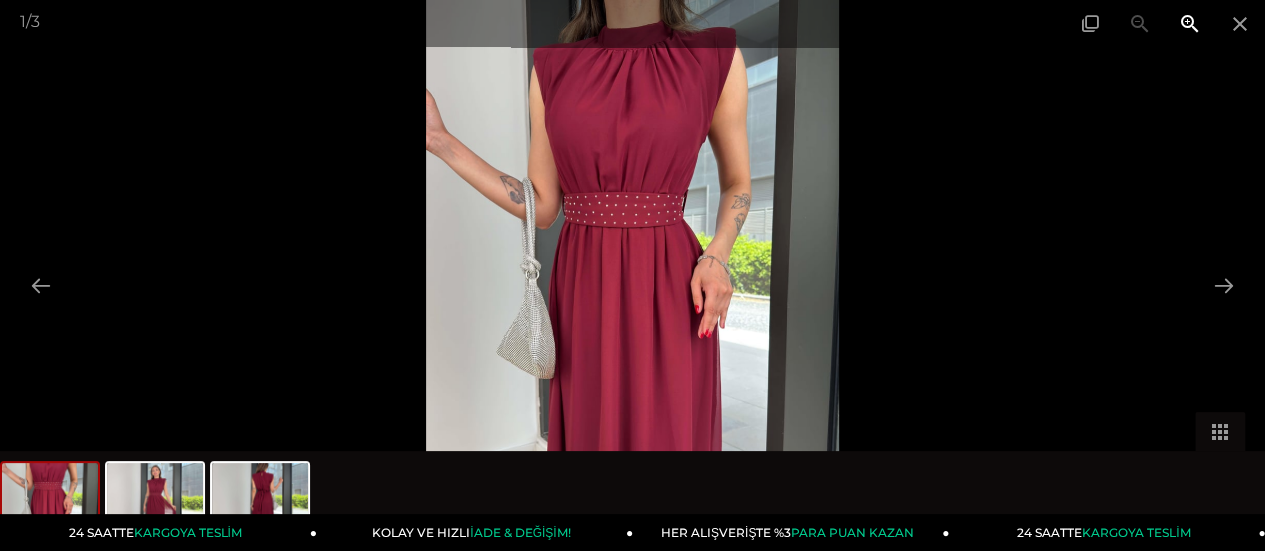 click at bounding box center [1190, 23] 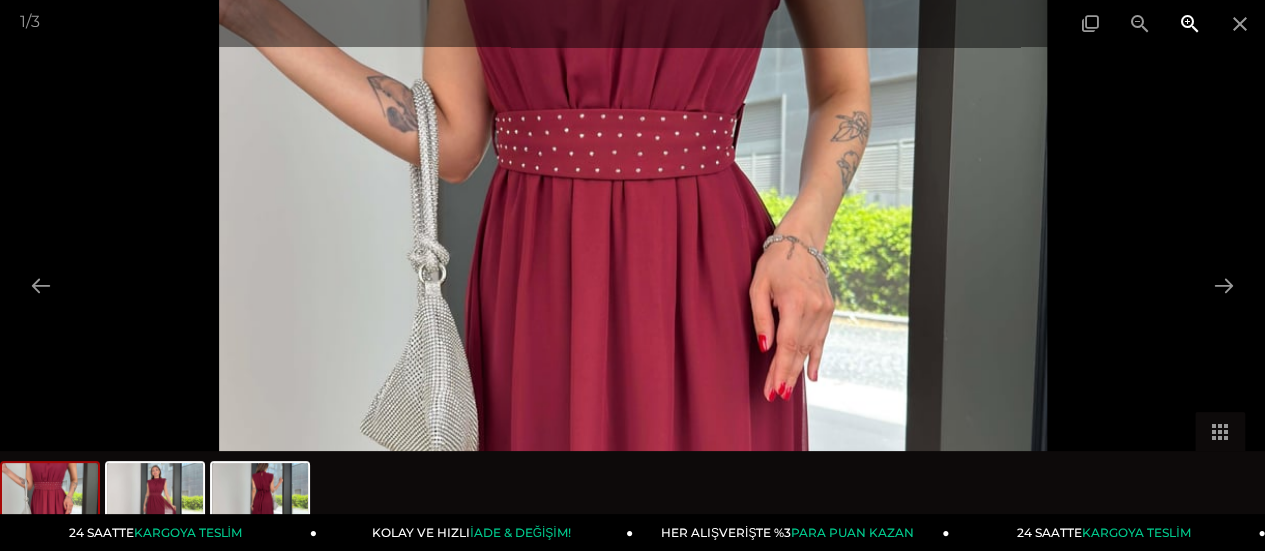 click at bounding box center [1190, 23] 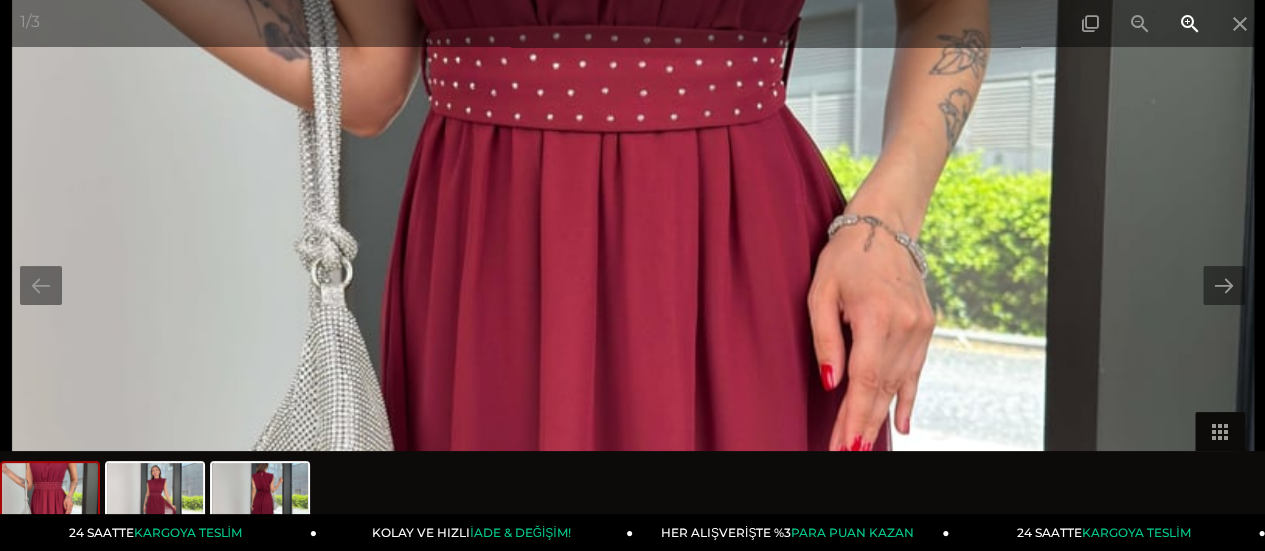 click at bounding box center [1190, 23] 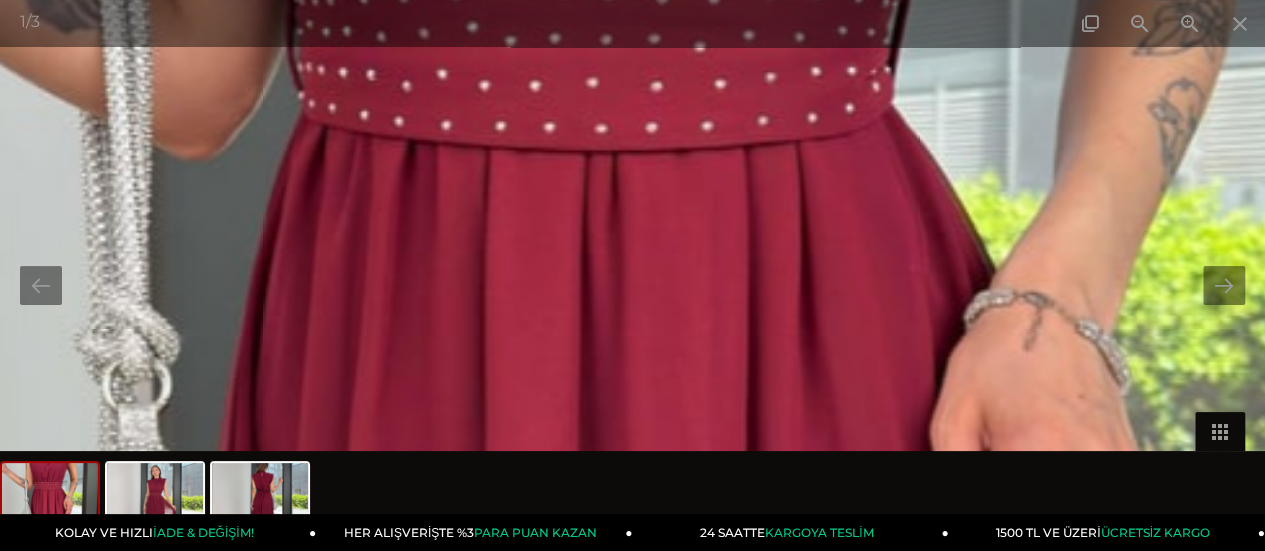 drag, startPoint x: 516, startPoint y: 102, endPoint x: 522, endPoint y: 218, distance: 116.15507 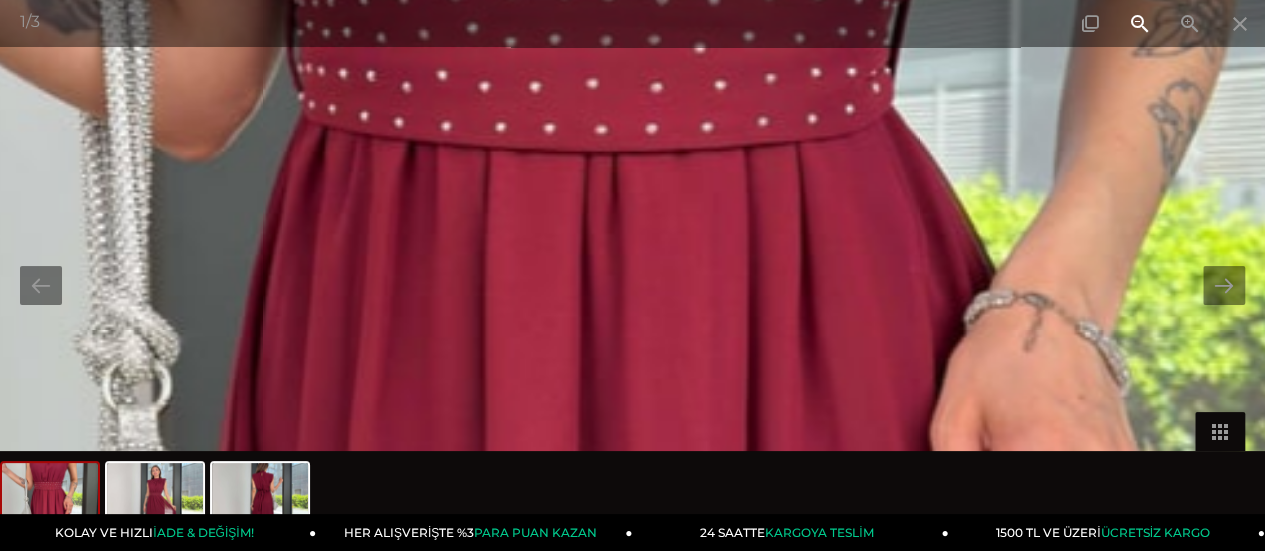click at bounding box center (1140, 23) 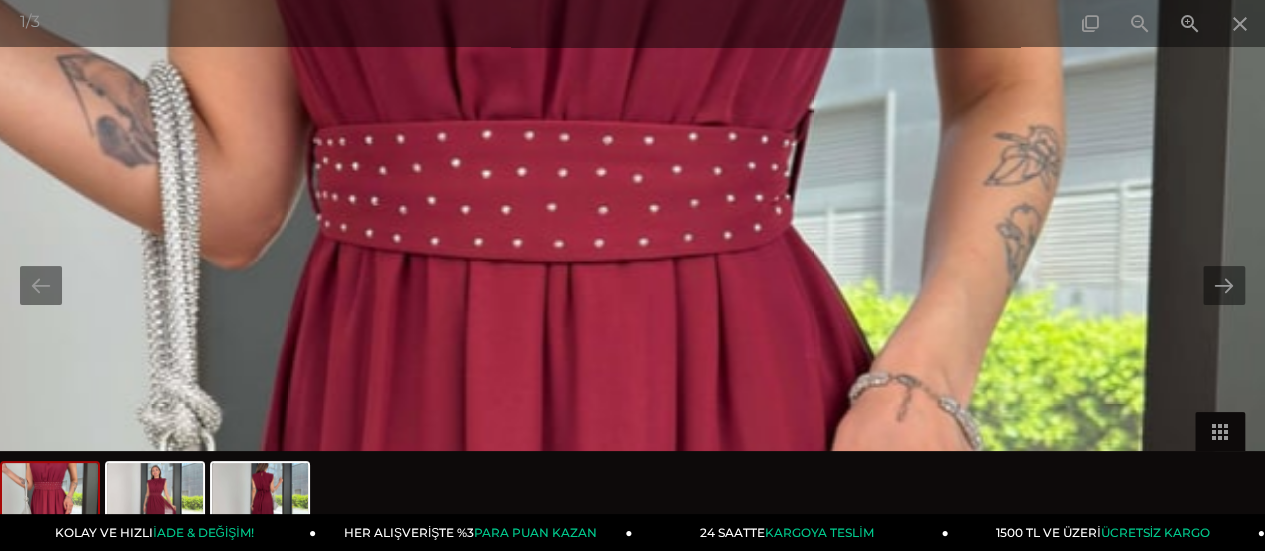 drag, startPoint x: 628, startPoint y: 109, endPoint x: 567, endPoint y: 322, distance: 221.56264 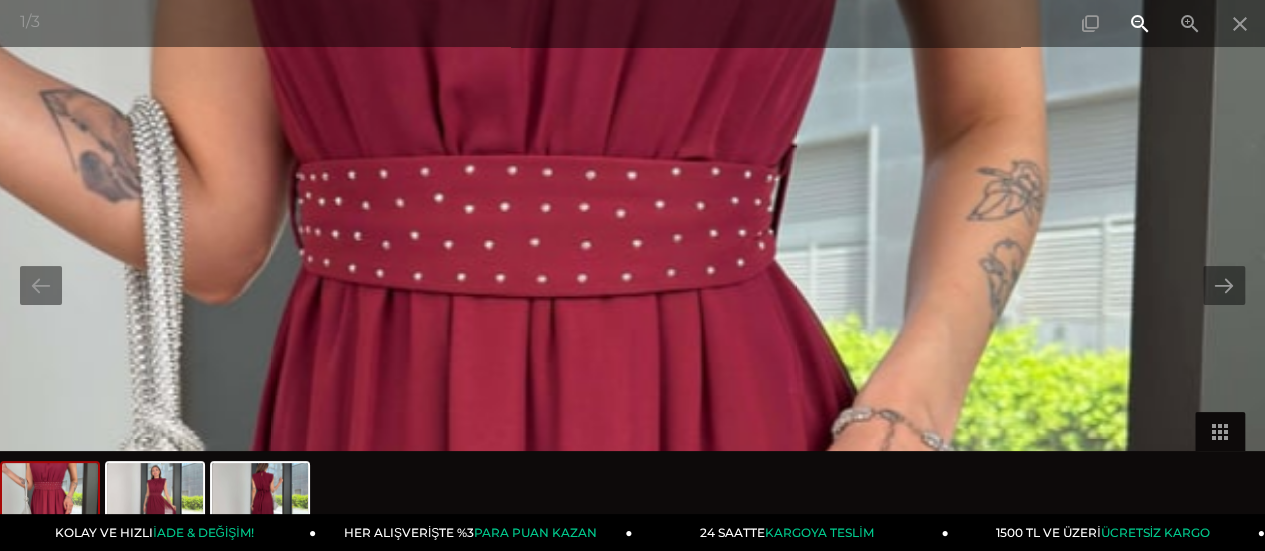 click at bounding box center [1140, 23] 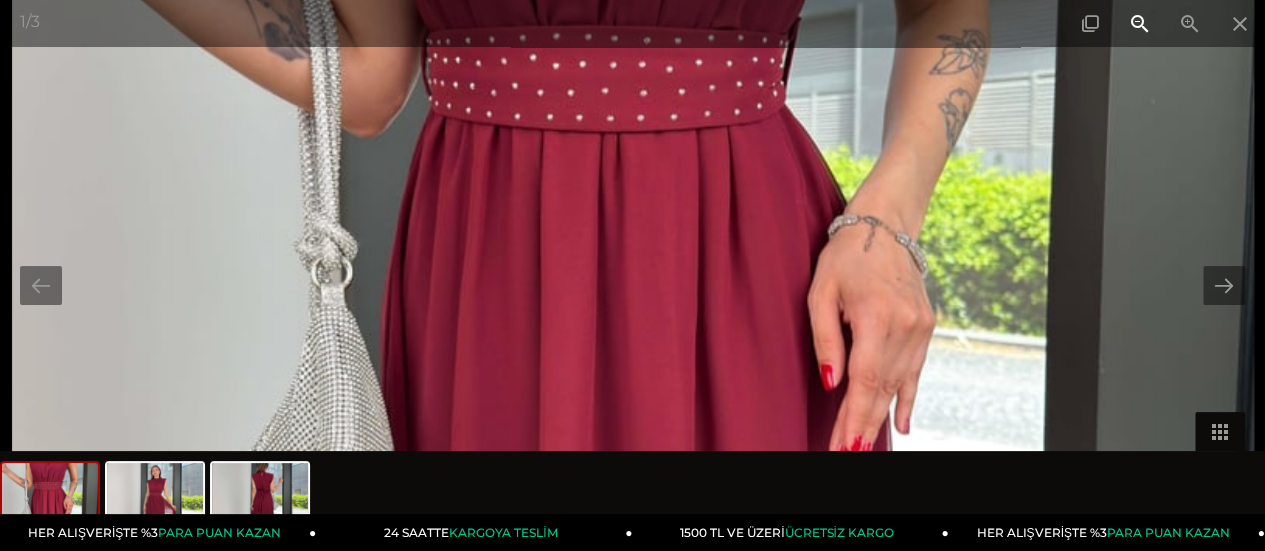 click at bounding box center (1140, 23) 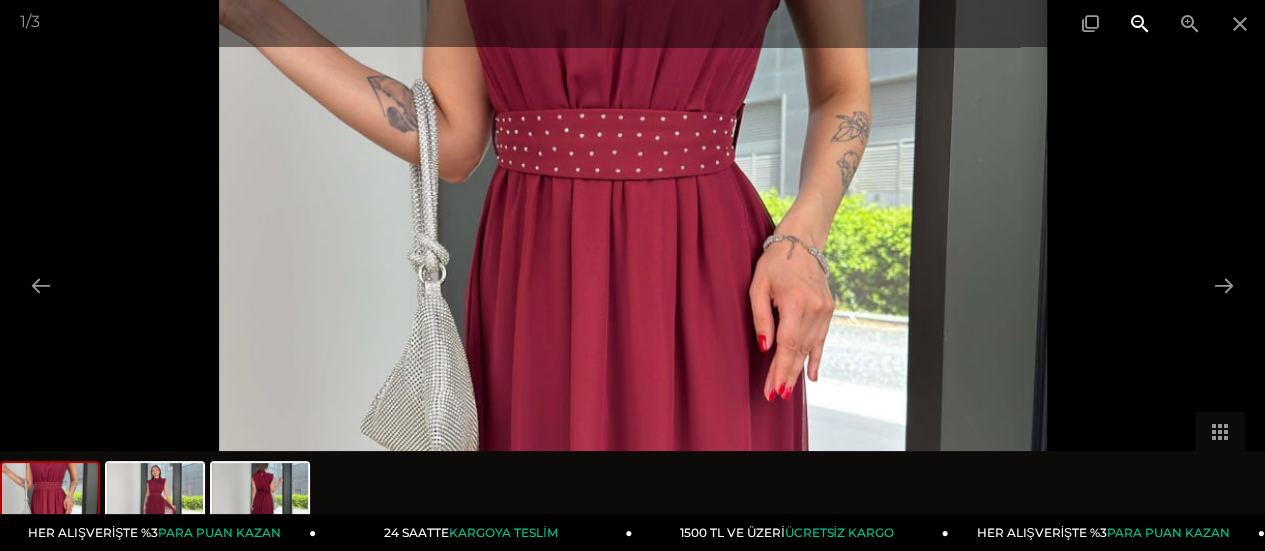 click at bounding box center (1140, 23) 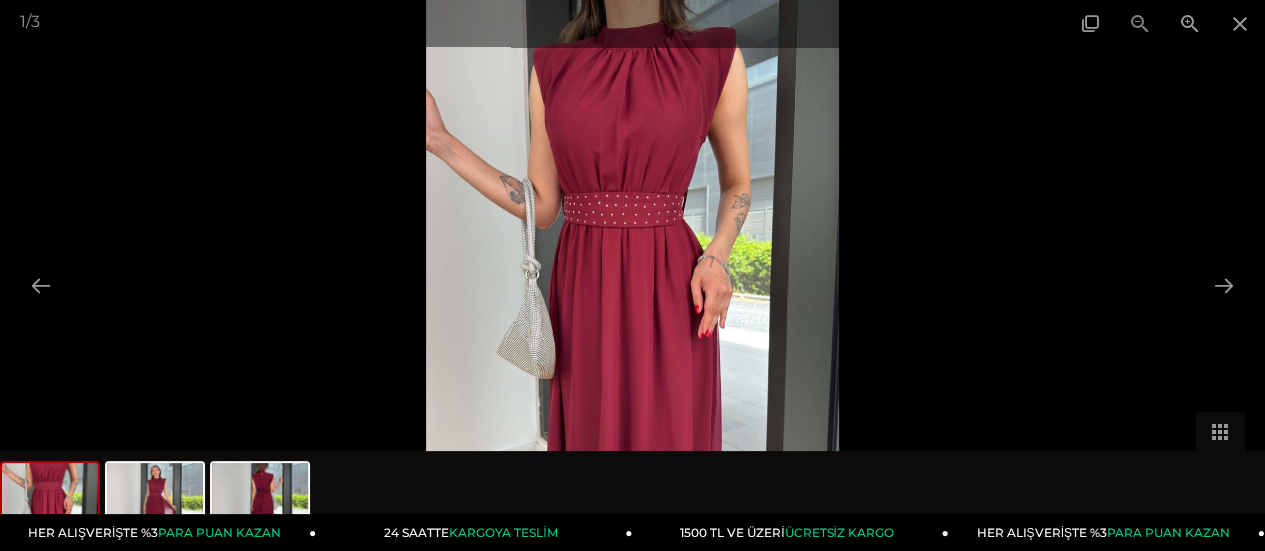 click on "1  /  3" at bounding box center [632, 23] 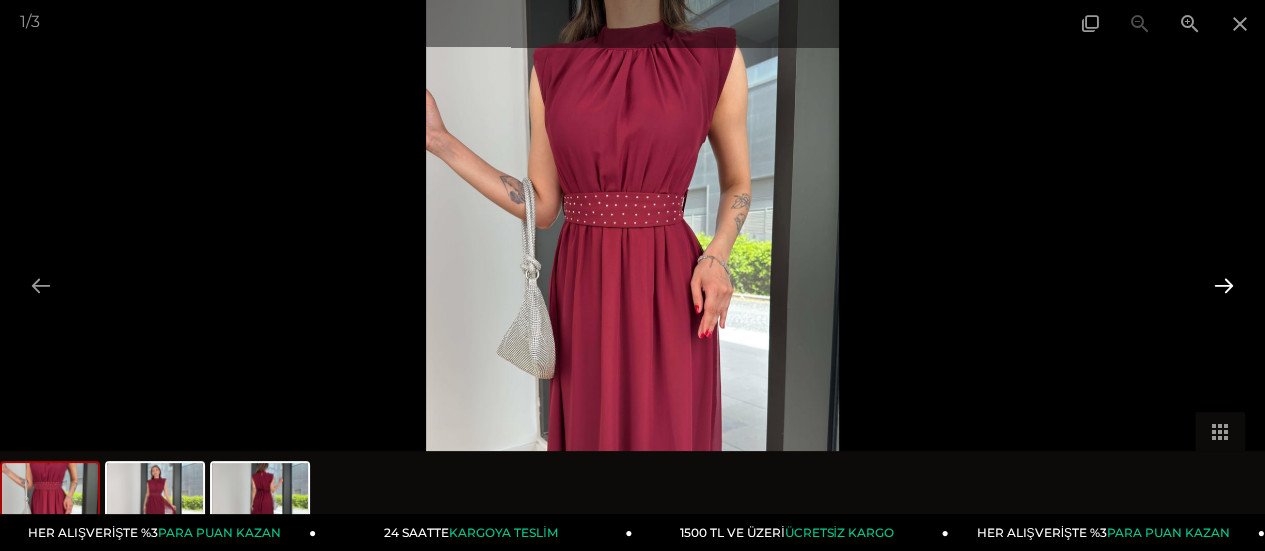 click at bounding box center [1224, 285] 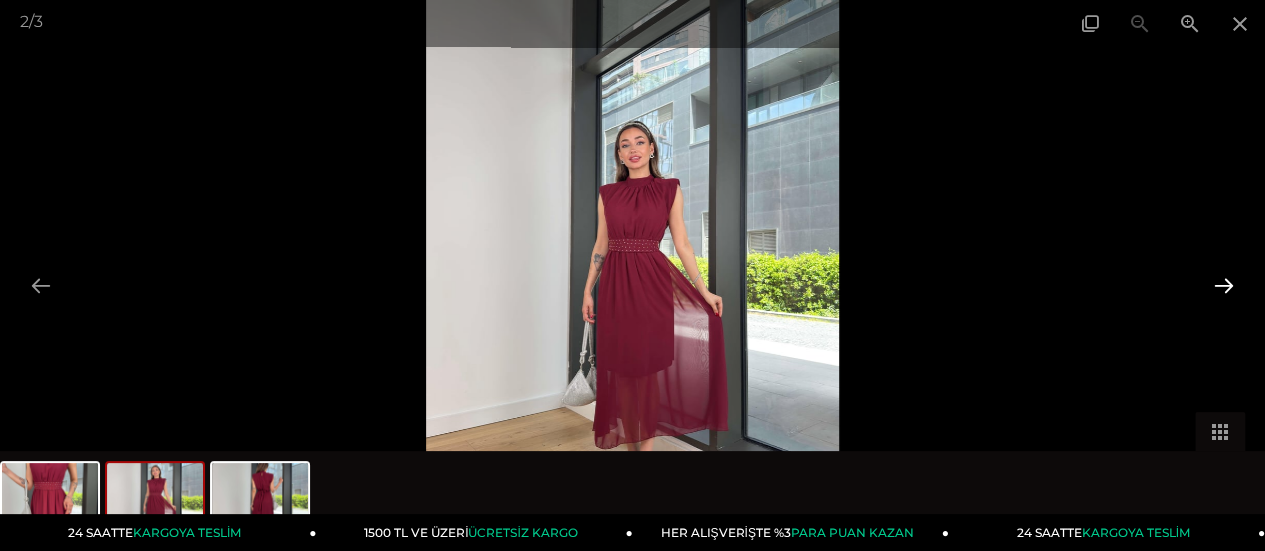 click at bounding box center (1224, 285) 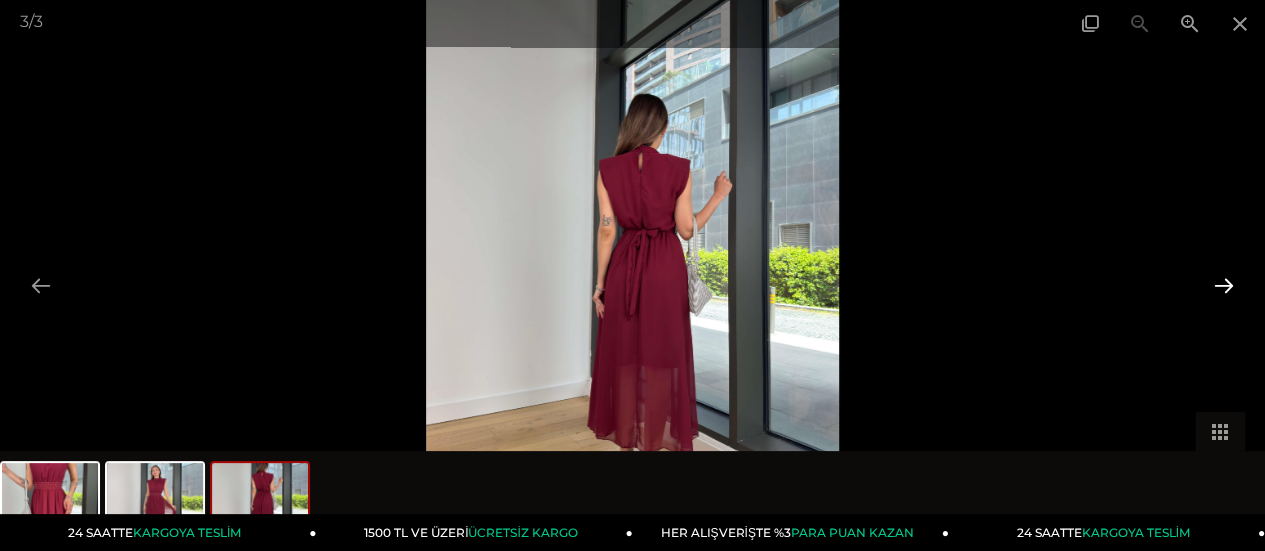 click at bounding box center [1224, 285] 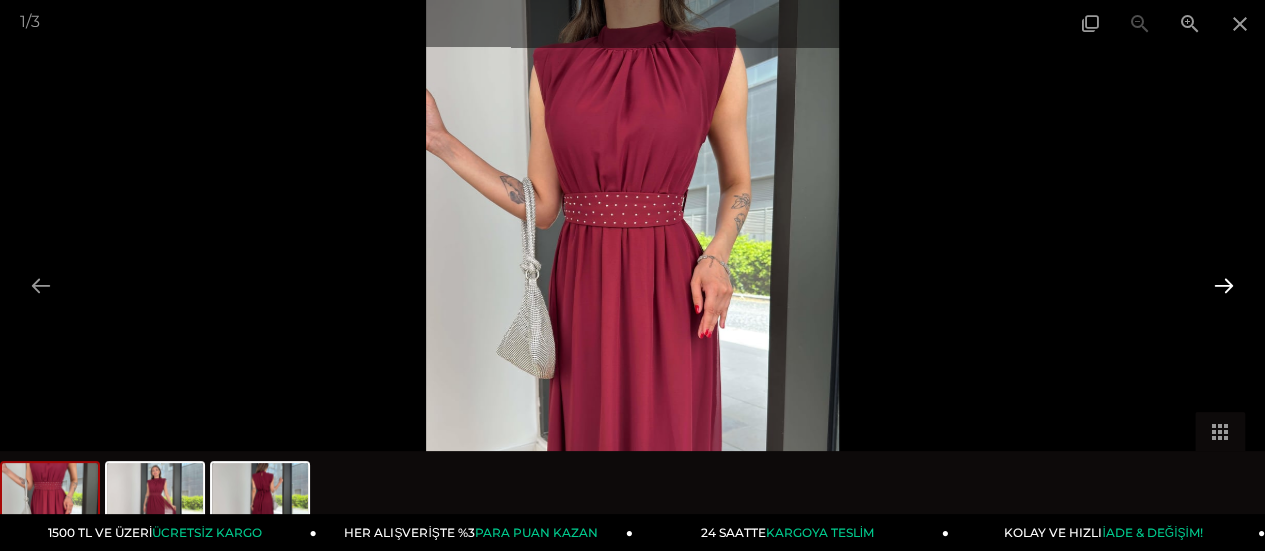 click at bounding box center [1224, 285] 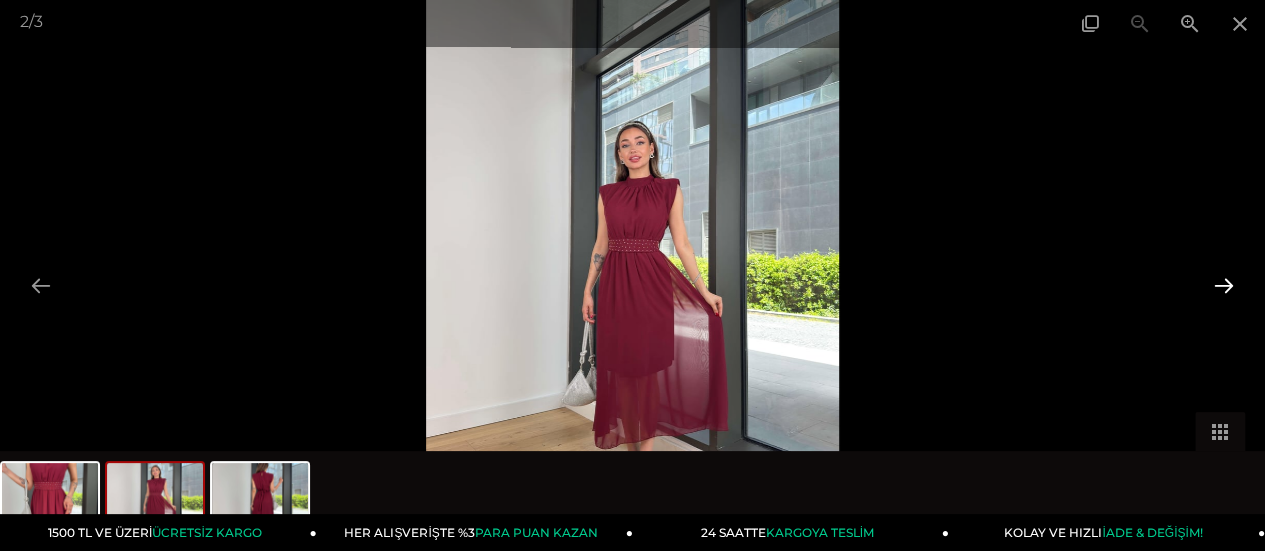 click at bounding box center [1224, 285] 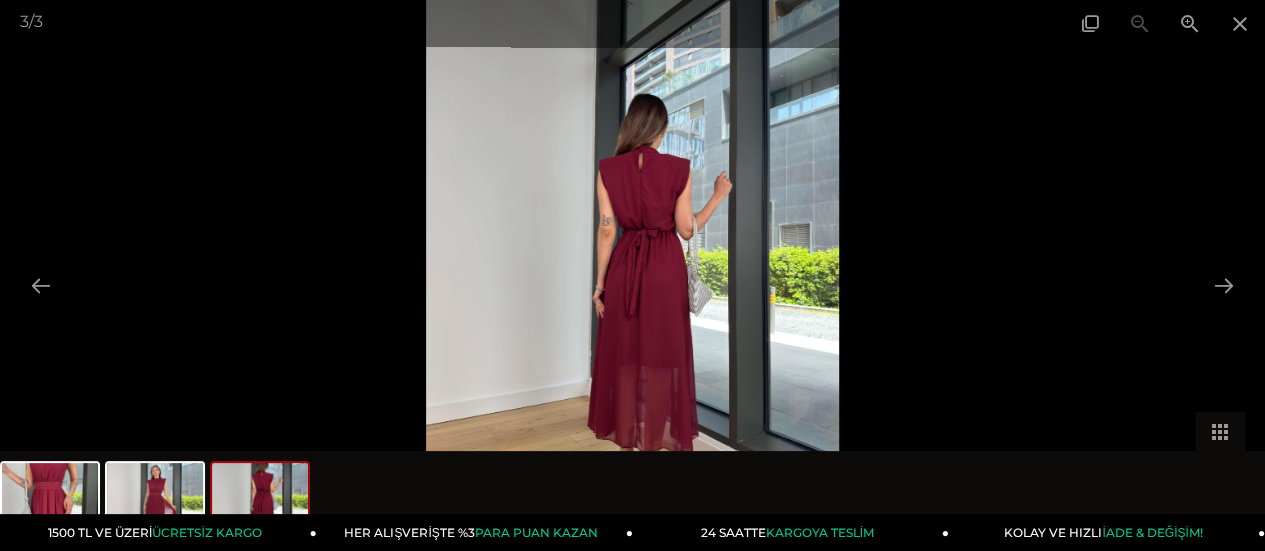 click at bounding box center (632, 275) 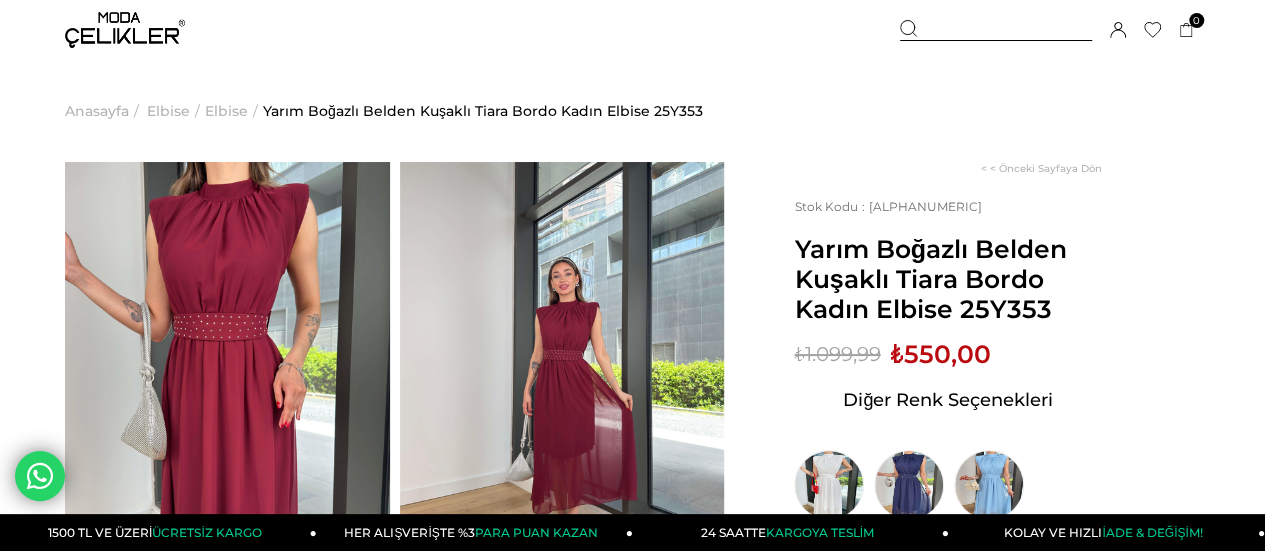 scroll, scrollTop: 166, scrollLeft: 0, axis: vertical 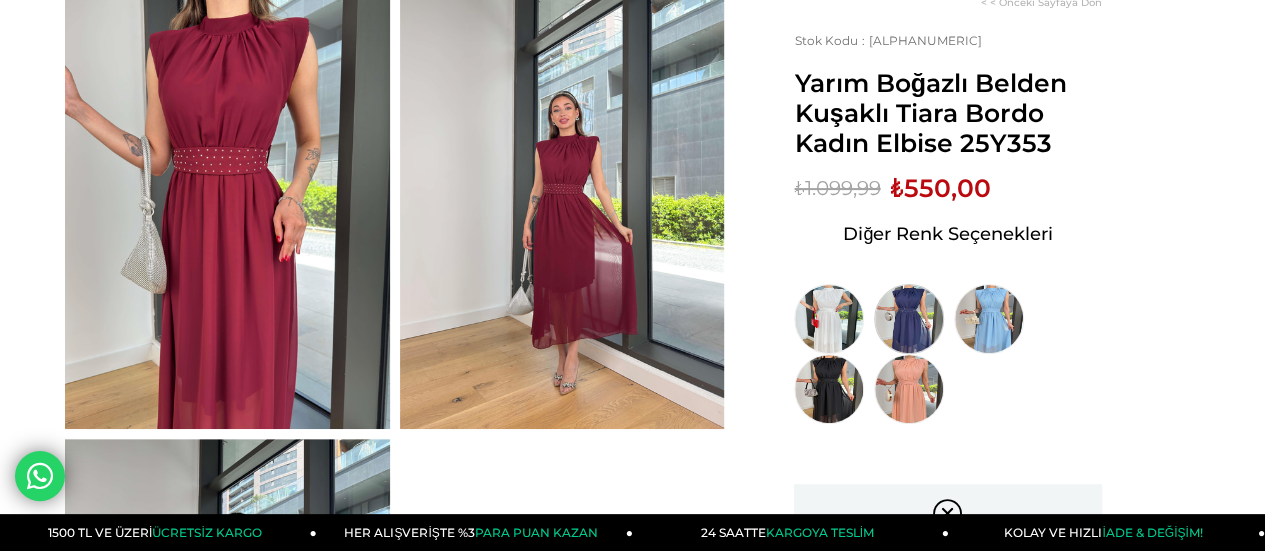 click at bounding box center (909, 319) 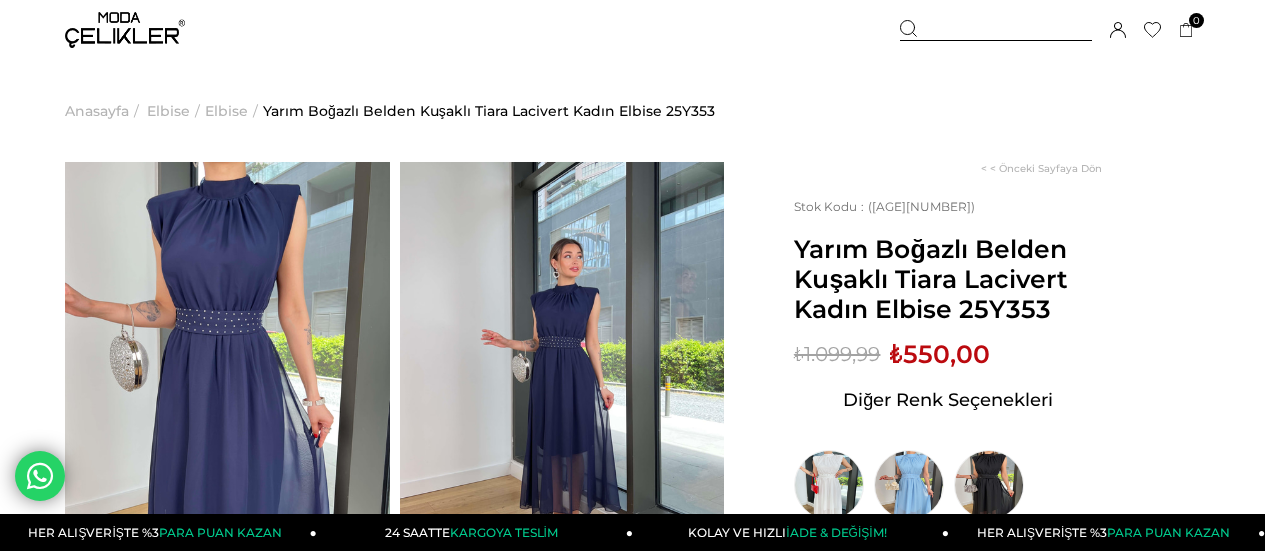 scroll, scrollTop: 0, scrollLeft: 0, axis: both 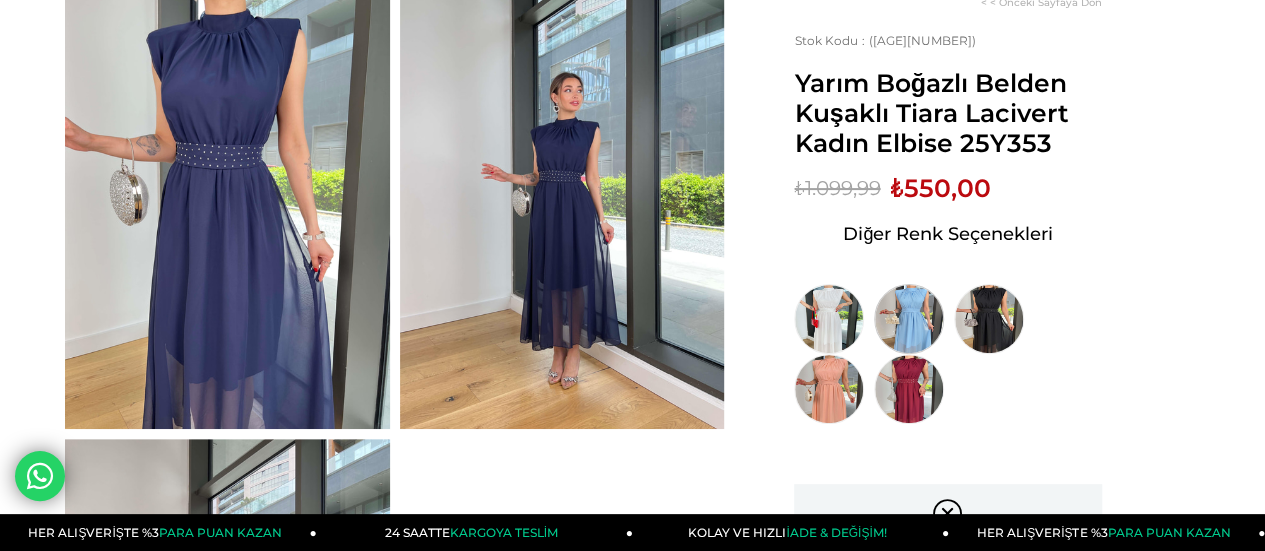 click at bounding box center (909, 319) 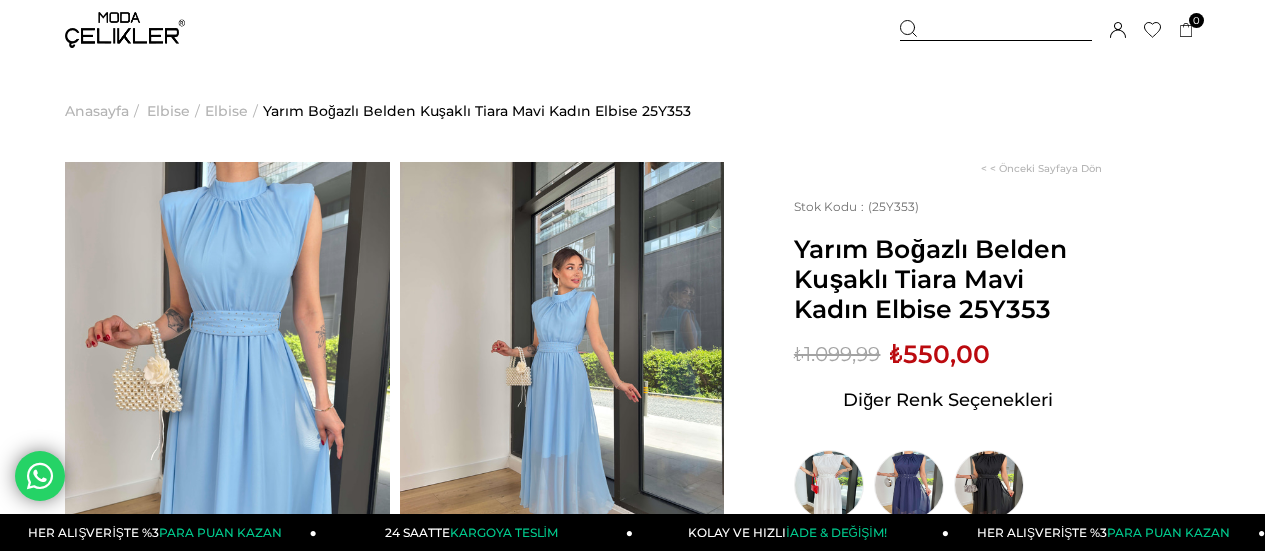 scroll, scrollTop: 0, scrollLeft: 0, axis: both 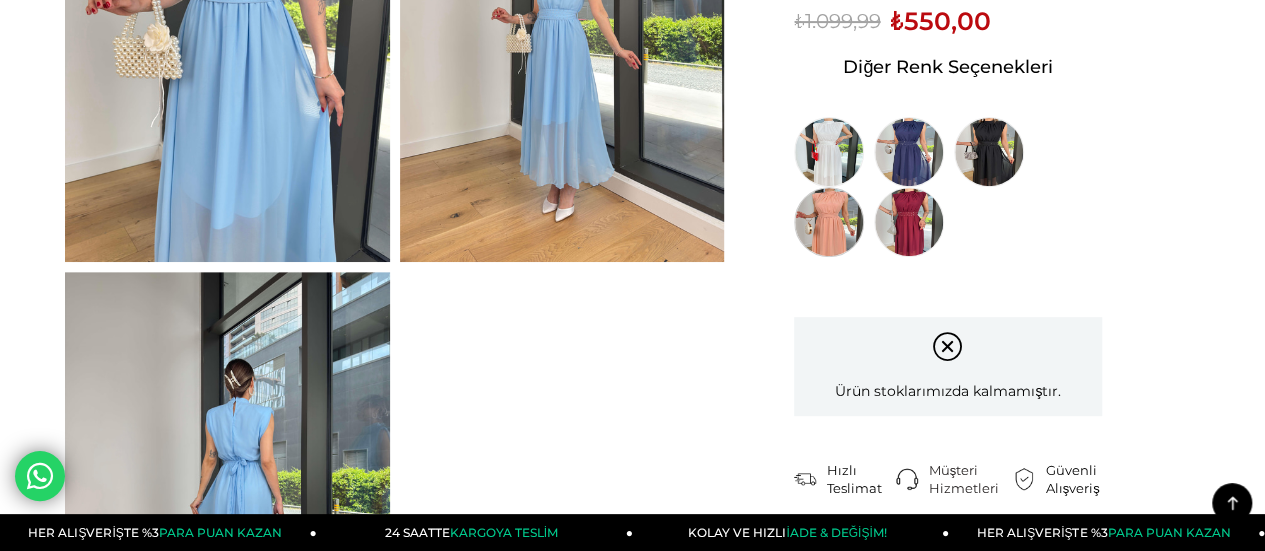 click at bounding box center (829, 222) 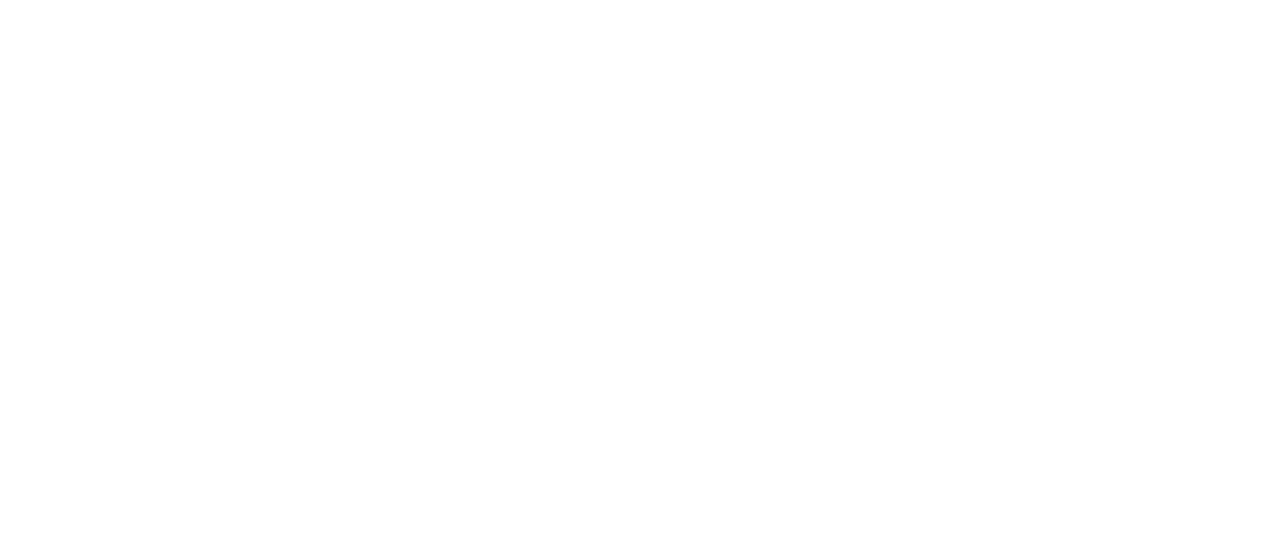 scroll, scrollTop: 0, scrollLeft: 0, axis: both 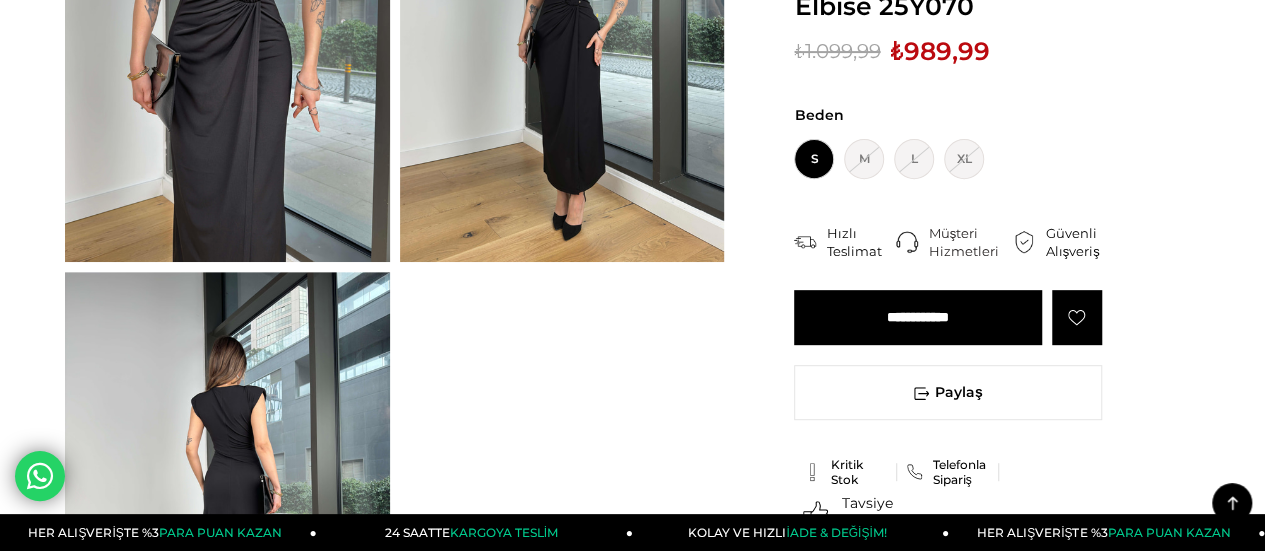 click at bounding box center (227, 45) 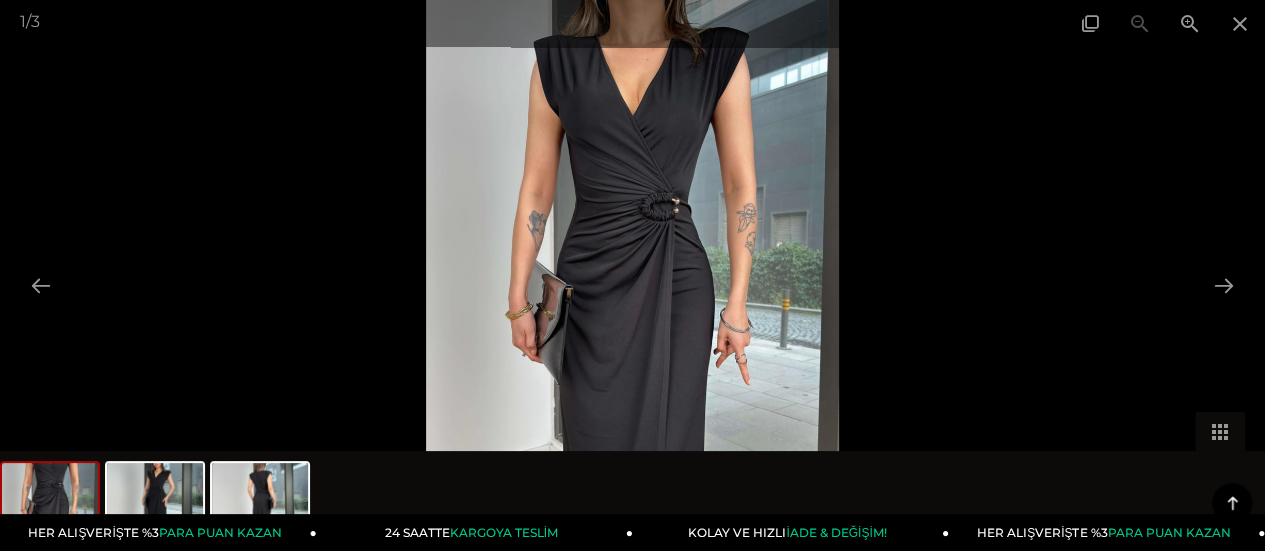 scroll, scrollTop: 1000, scrollLeft: 0, axis: vertical 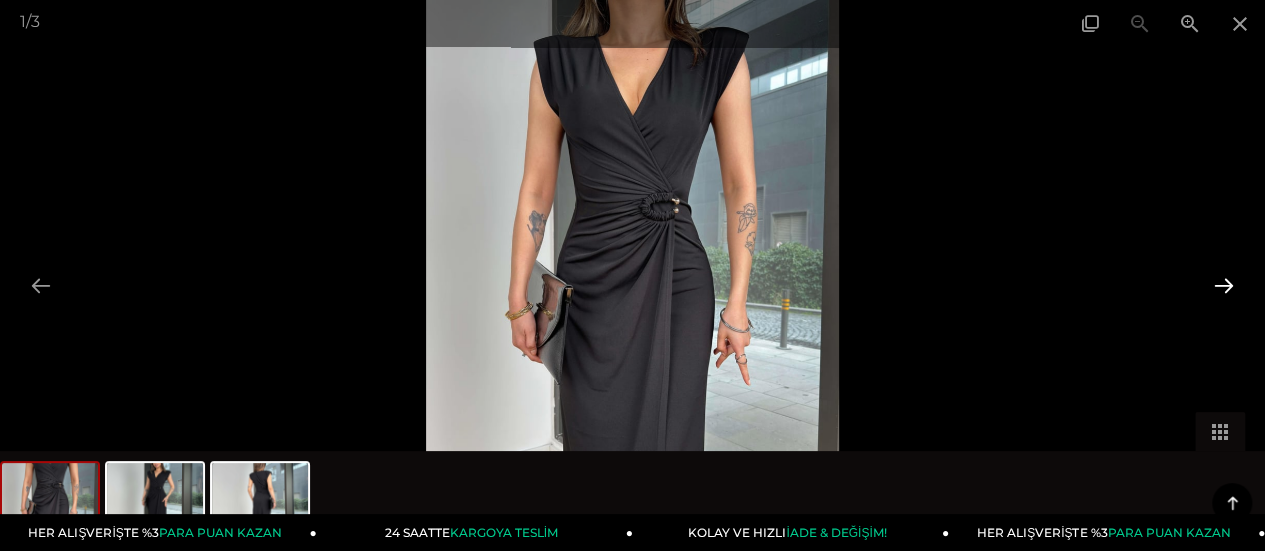 click at bounding box center (1224, 285) 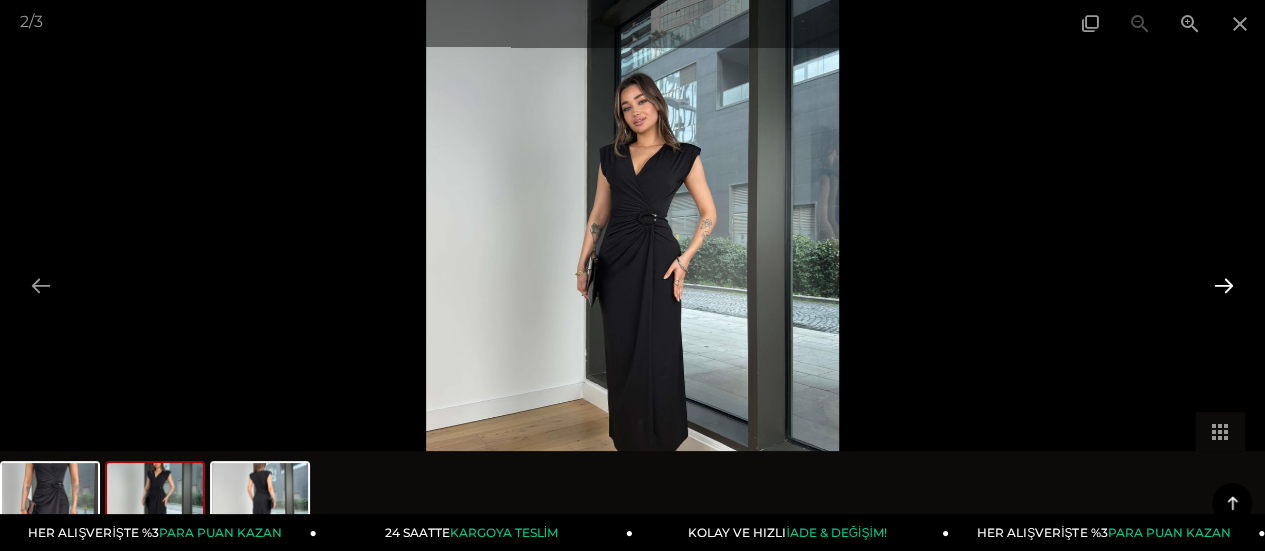click at bounding box center [1224, 285] 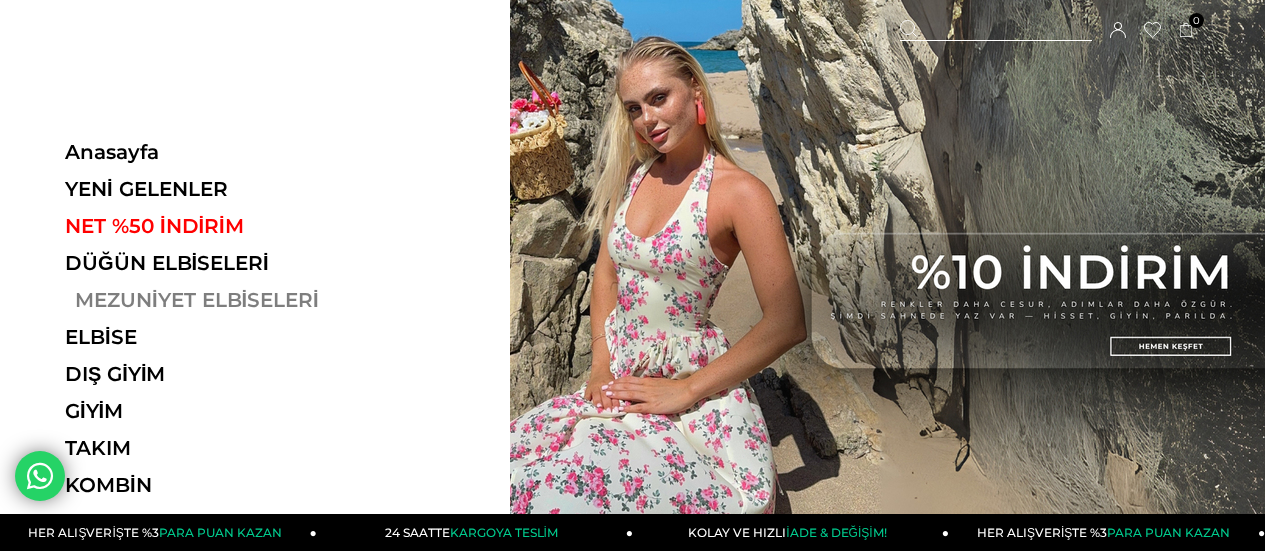 scroll, scrollTop: 0, scrollLeft: 0, axis: both 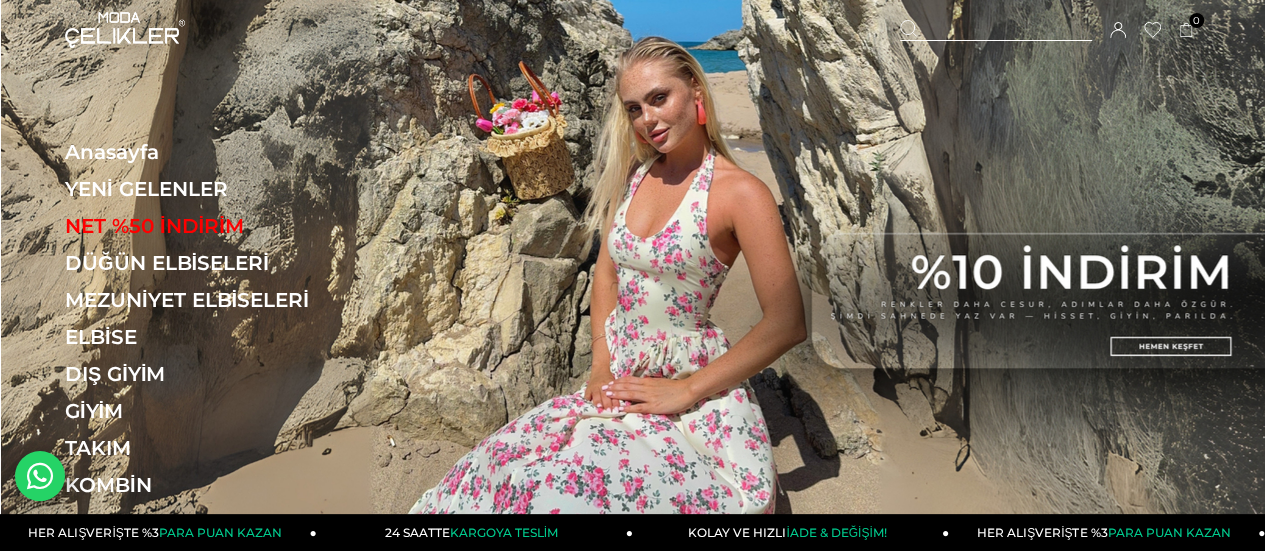 click at bounding box center [996, 30] 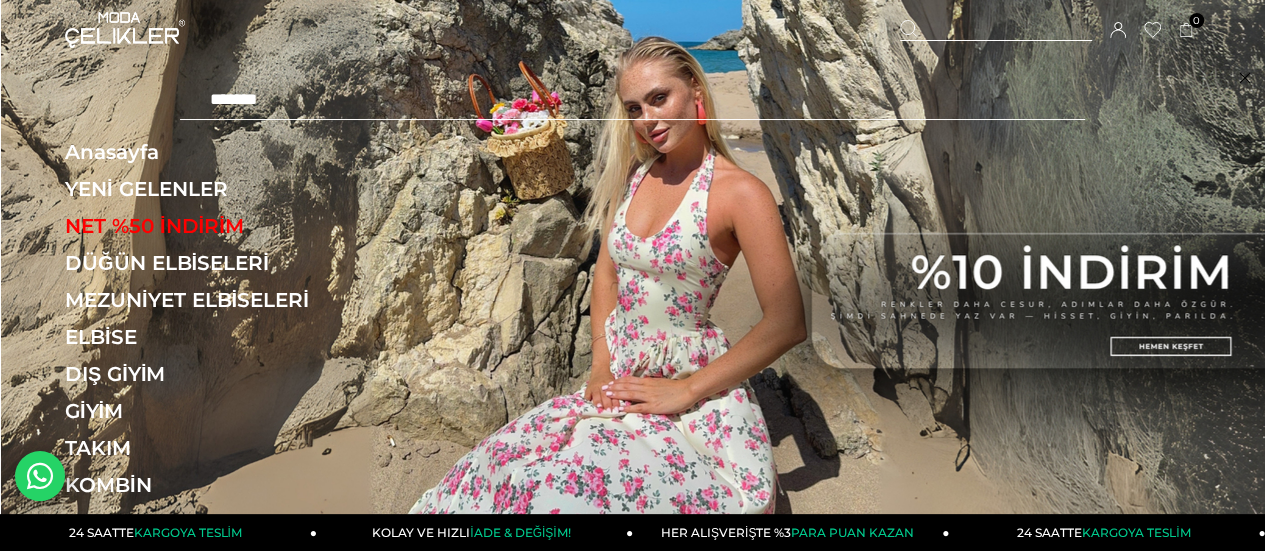 type on "*******" 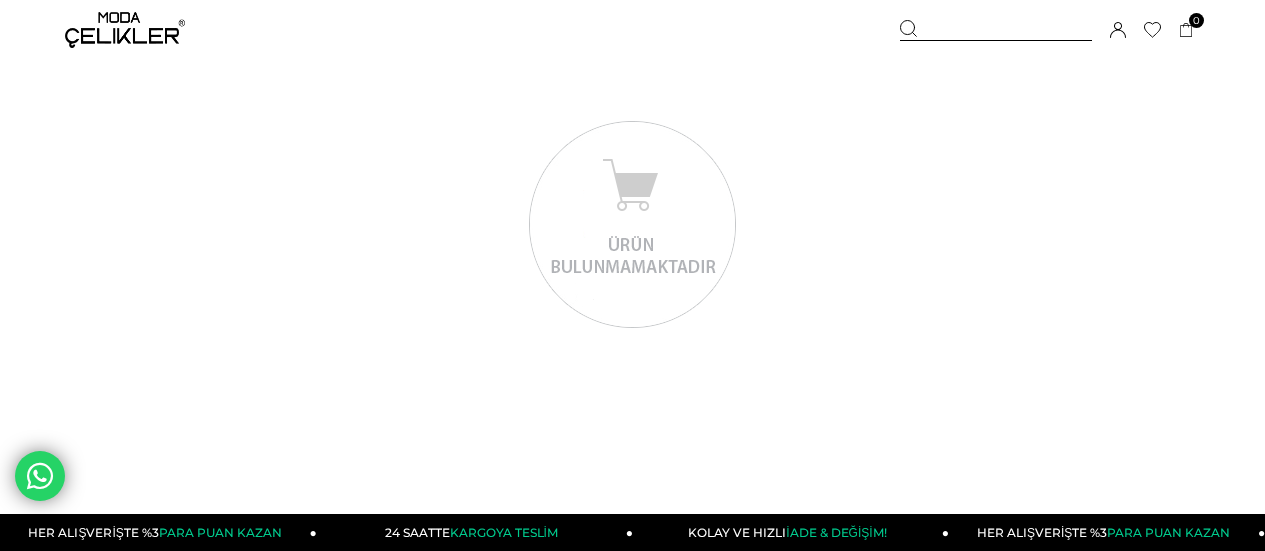 scroll, scrollTop: 0, scrollLeft: 0, axis: both 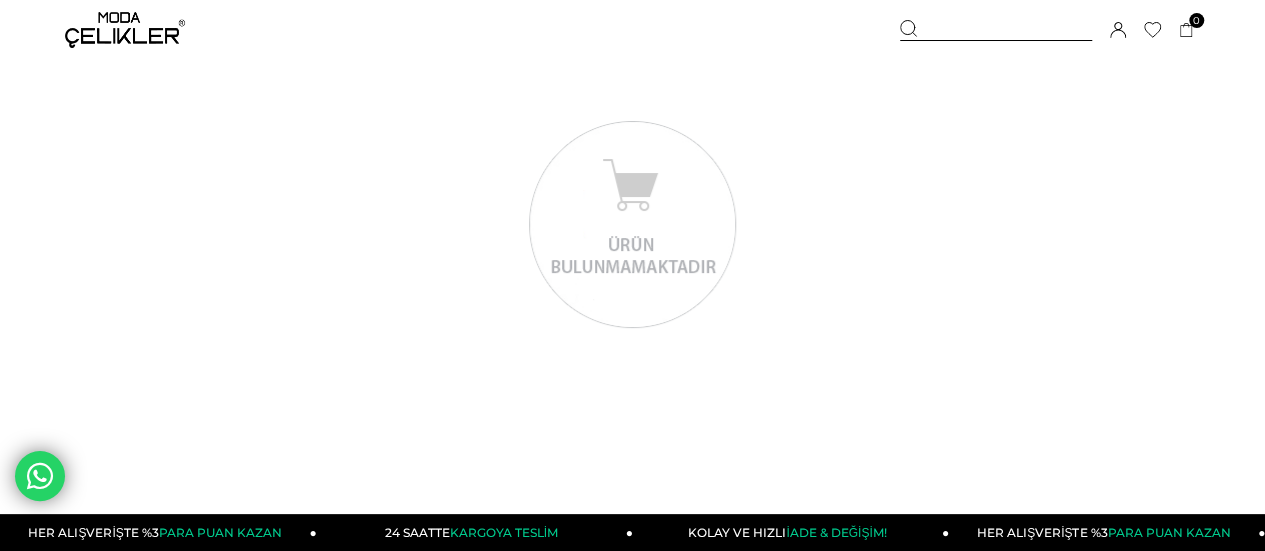 click at bounding box center (125, 30) 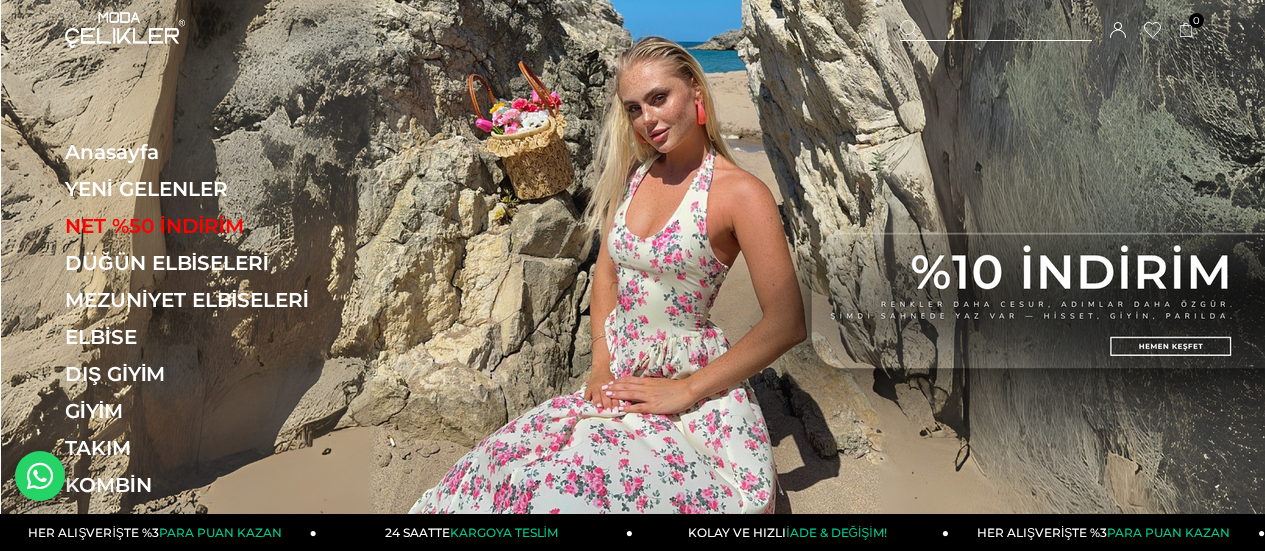 scroll, scrollTop: 0, scrollLeft: 0, axis: both 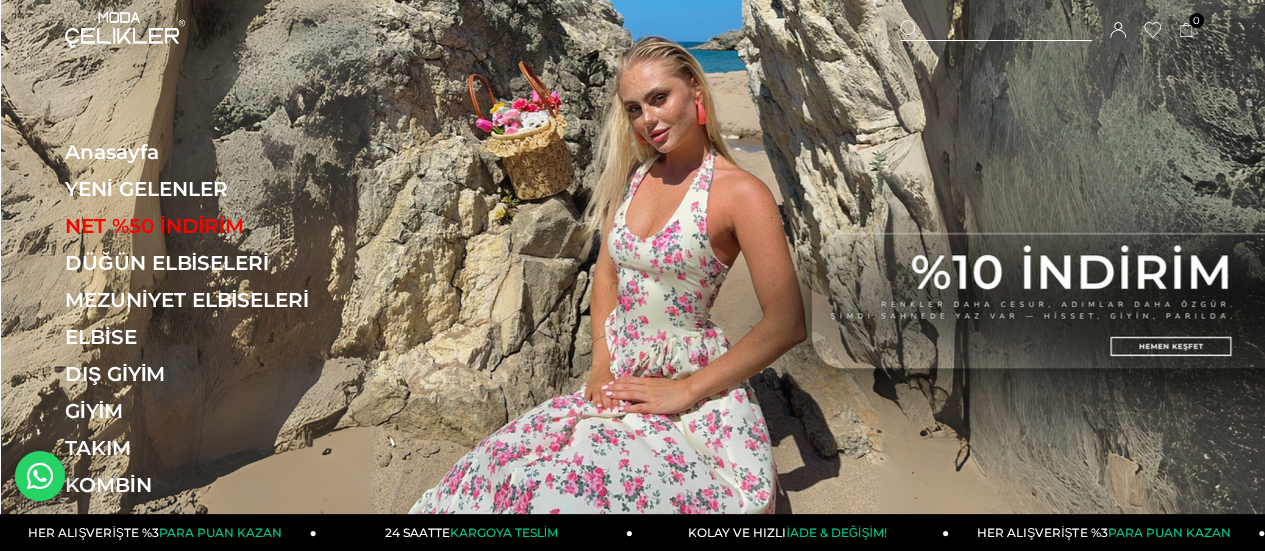 click on "YENİ GELENLER" at bounding box center (202, 189) 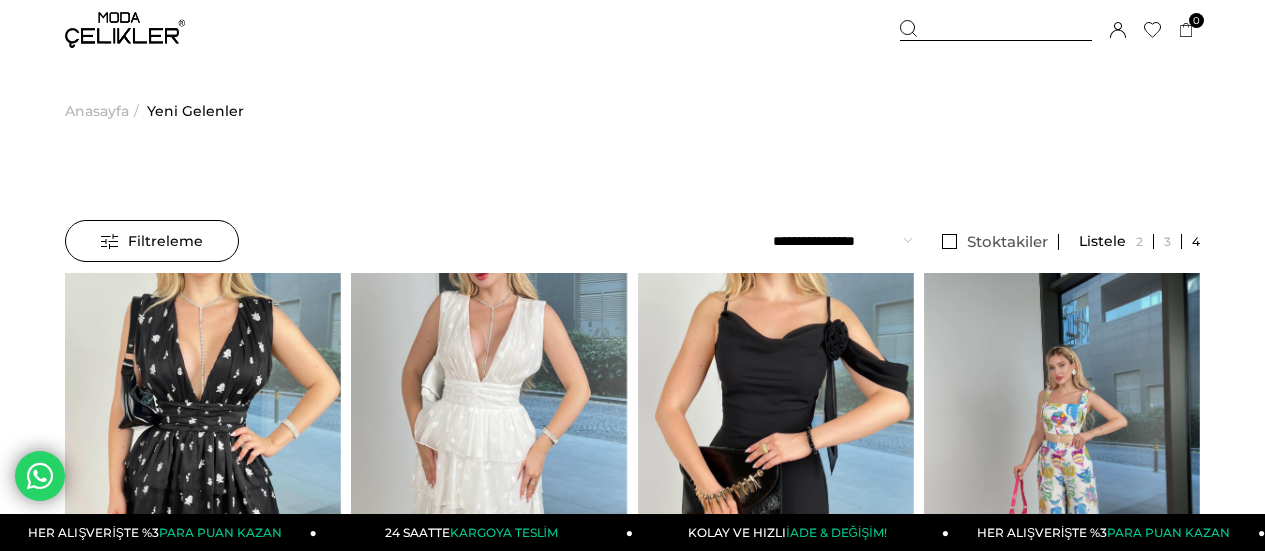 scroll, scrollTop: 0, scrollLeft: 0, axis: both 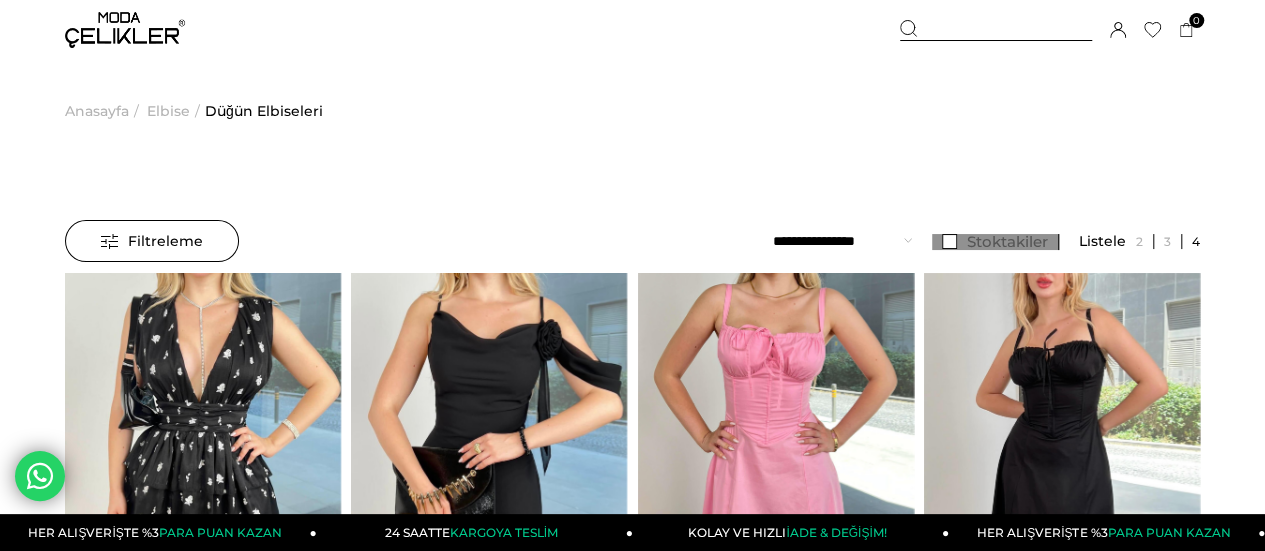 click on "Stoktakiler" at bounding box center (995, 242) 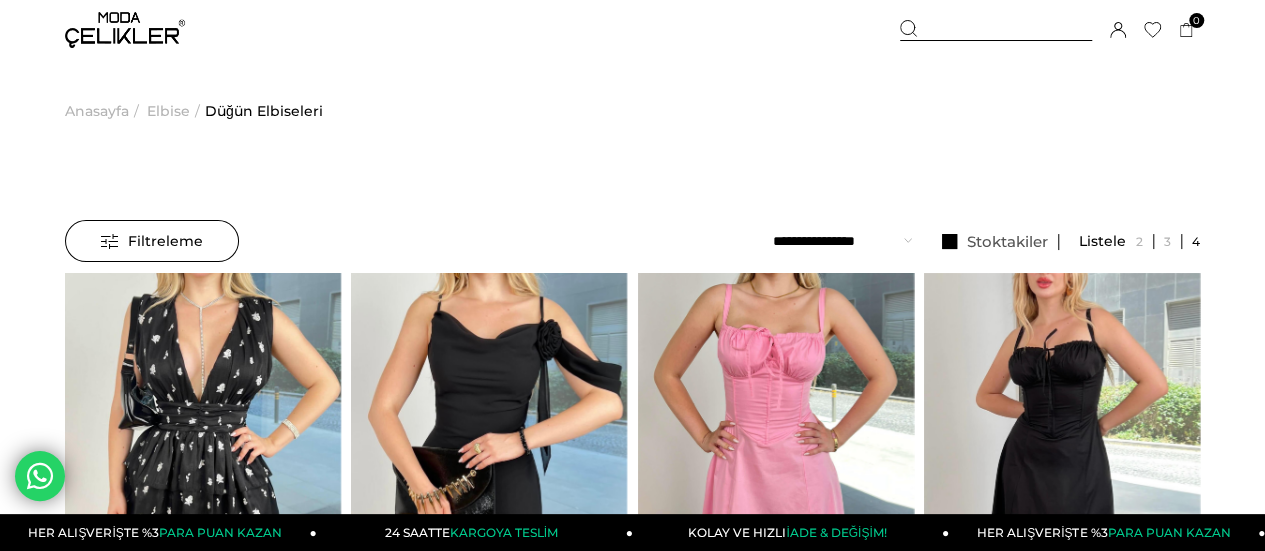 click on "Filtreleme" at bounding box center [152, 241] 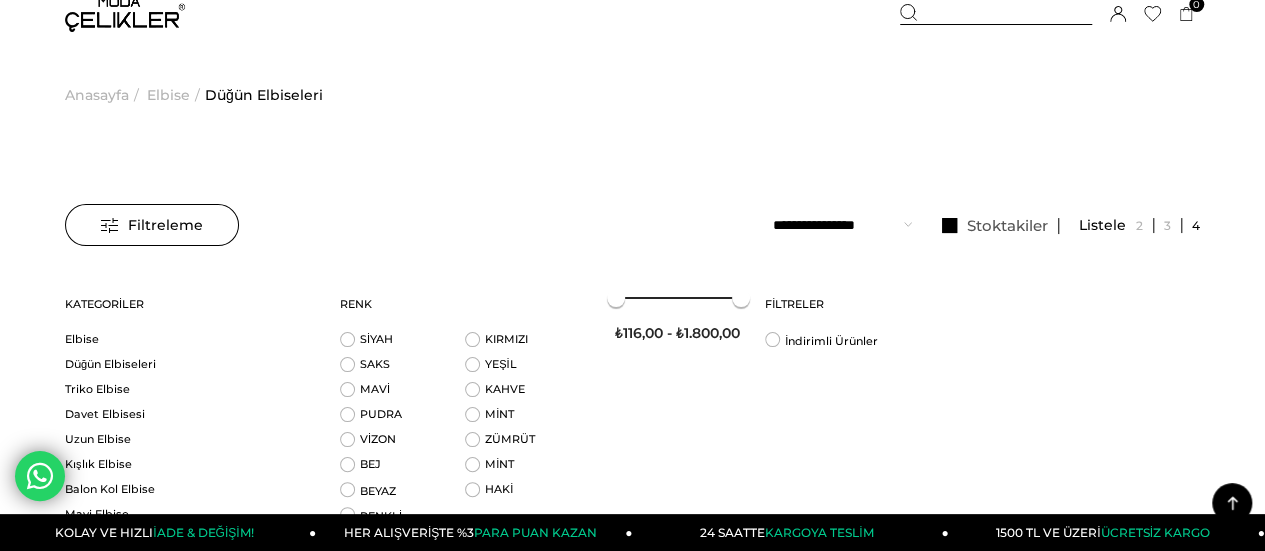 scroll, scrollTop: 0, scrollLeft: 0, axis: both 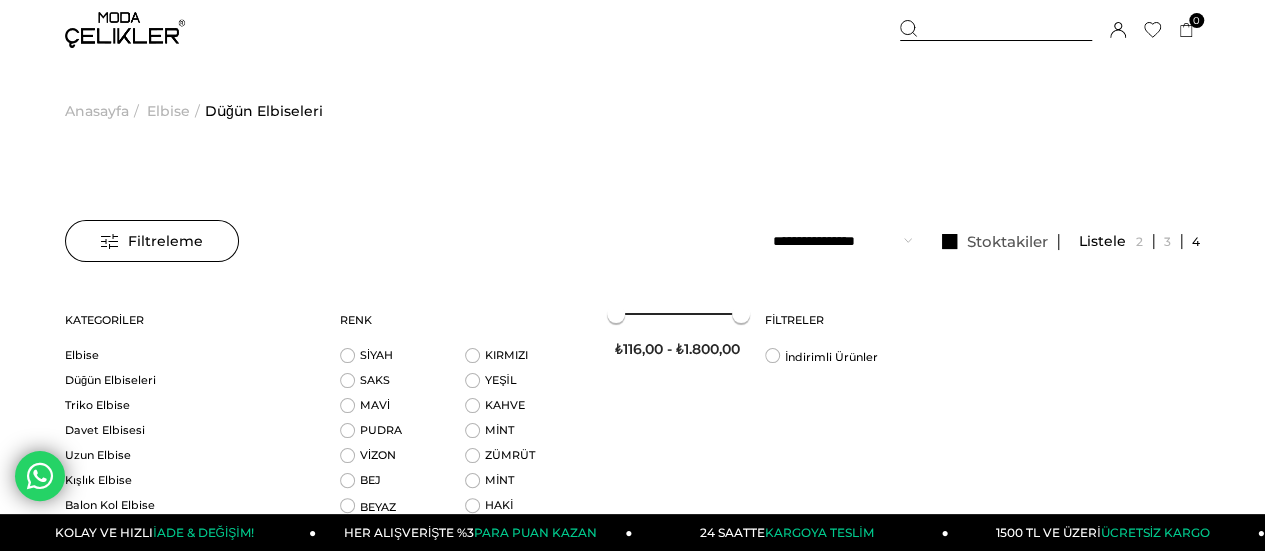 click on "Kaydettigim Filtreyi Kullan
Filtreleme
Filtreleme
Sıralama
Filtreleme Stoktakiler
Kategoriler
Elbise
Düğün Elbiseleri
Triko Elbise
Davet Elbisesi
Uzun Elbise
Kışlık Elbise
Balon Kol Elbise
Mavi Elbise
Straplez Elbise
Yırtmaçlı Elbise
Kokteyl Elbisesi
After Party Elbisesi
Askılı Elbise" at bounding box center (632, 5554) 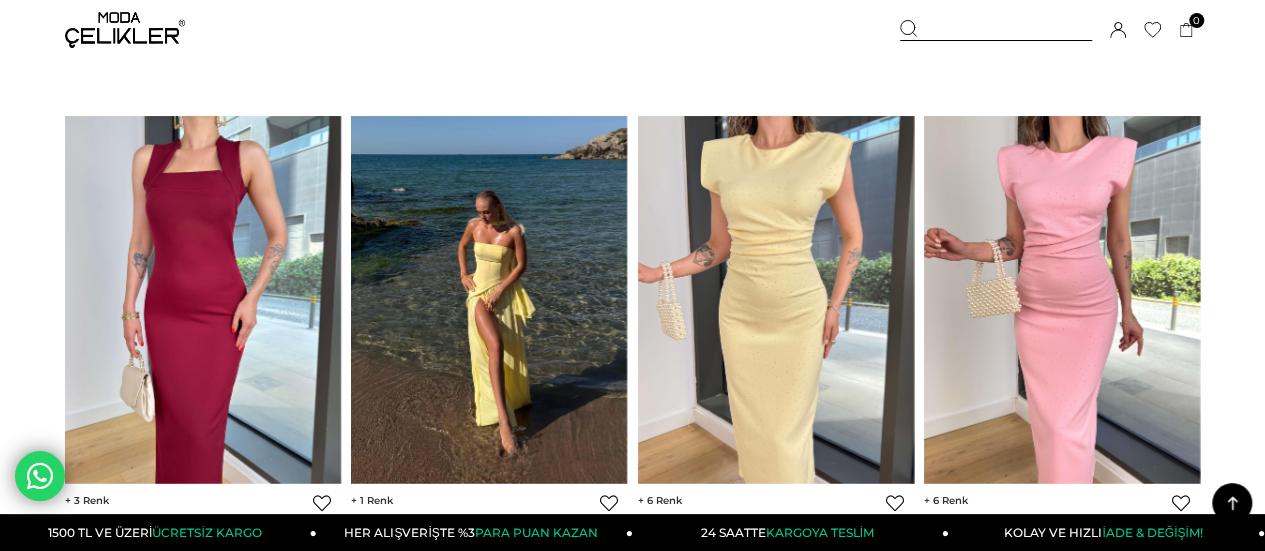 scroll, scrollTop: 10666, scrollLeft: 0, axis: vertical 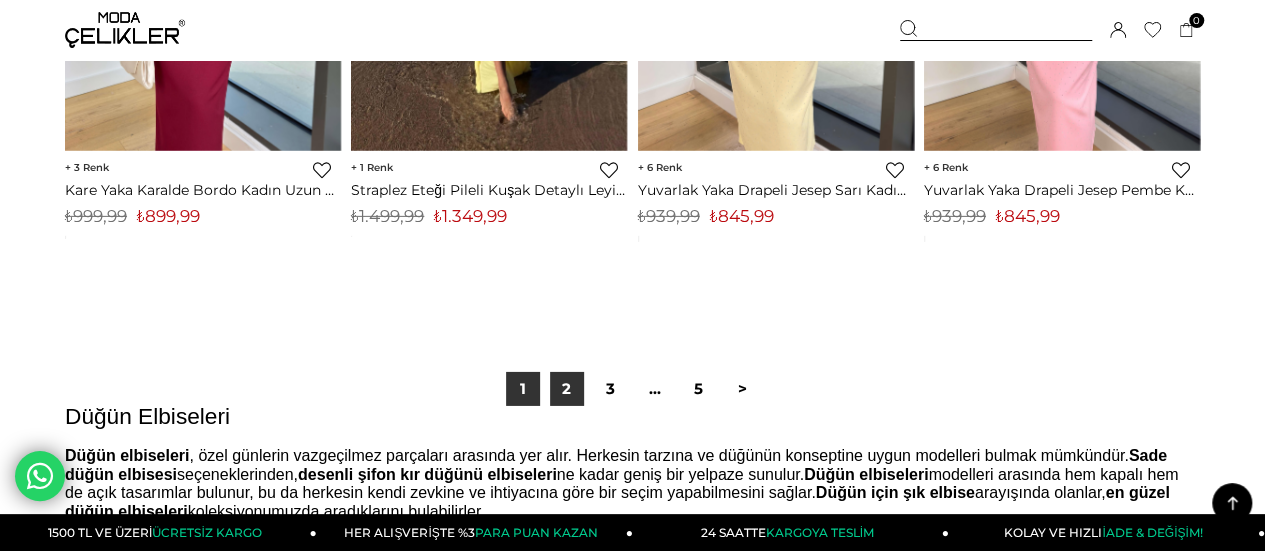 click on "2" at bounding box center [567, 389] 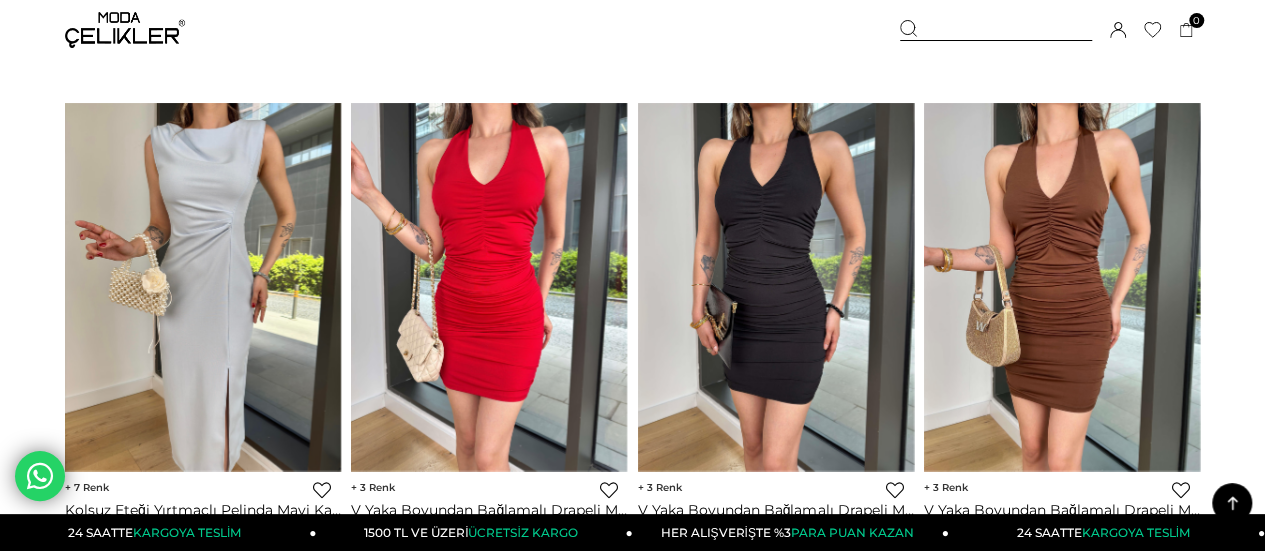 scroll, scrollTop: 4500, scrollLeft: 0, axis: vertical 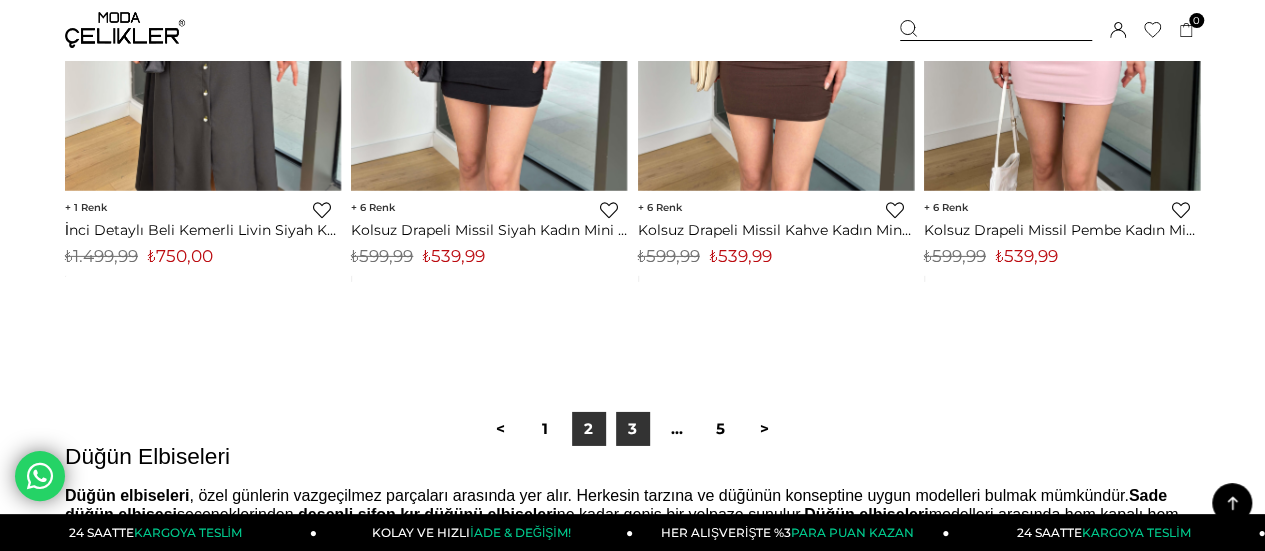 click on "3" at bounding box center [633, 429] 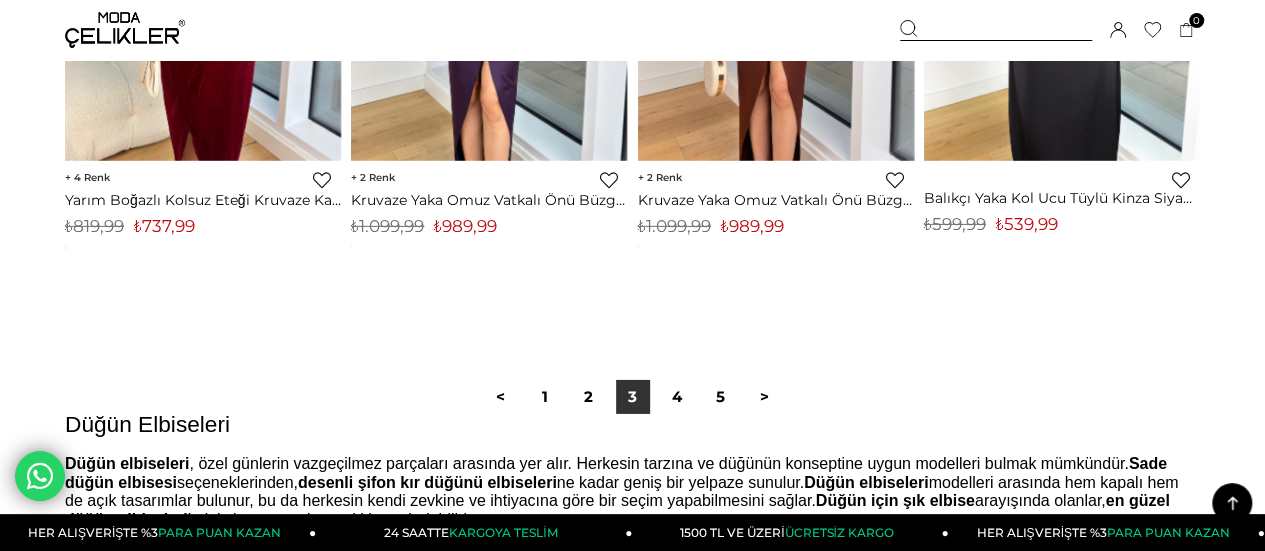 scroll, scrollTop: 10836, scrollLeft: 0, axis: vertical 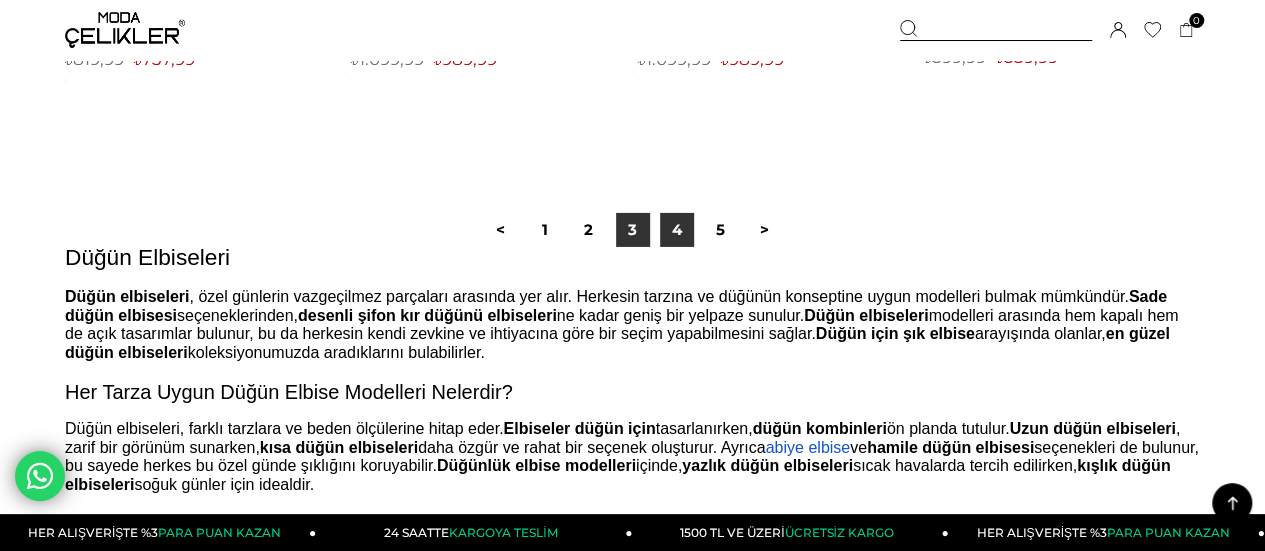 click on "4" at bounding box center (677, 230) 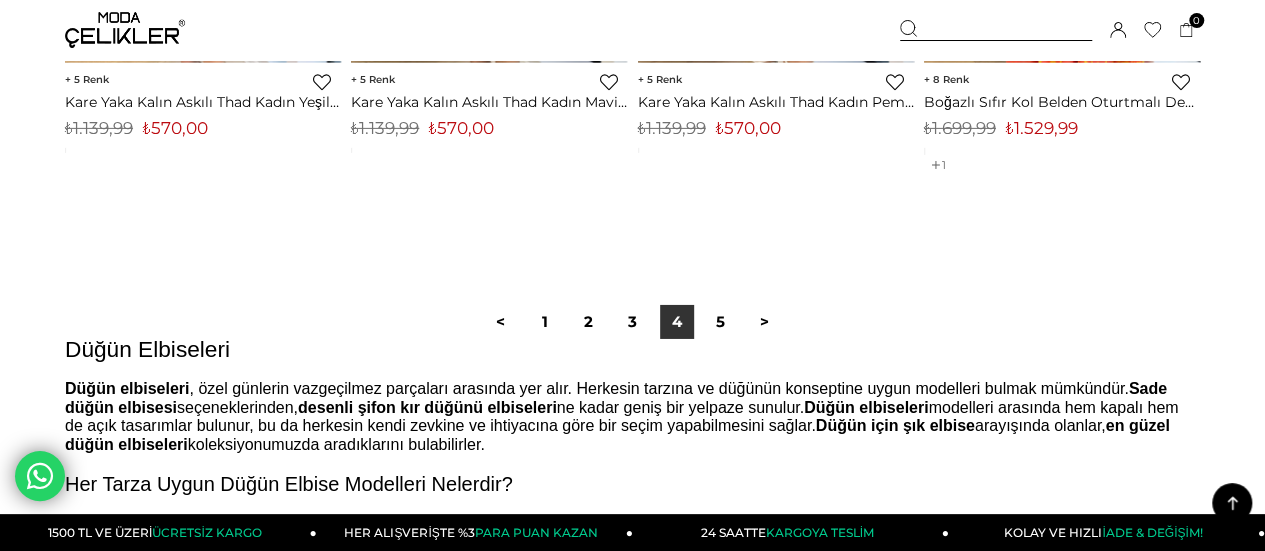 scroll, scrollTop: 10833, scrollLeft: 0, axis: vertical 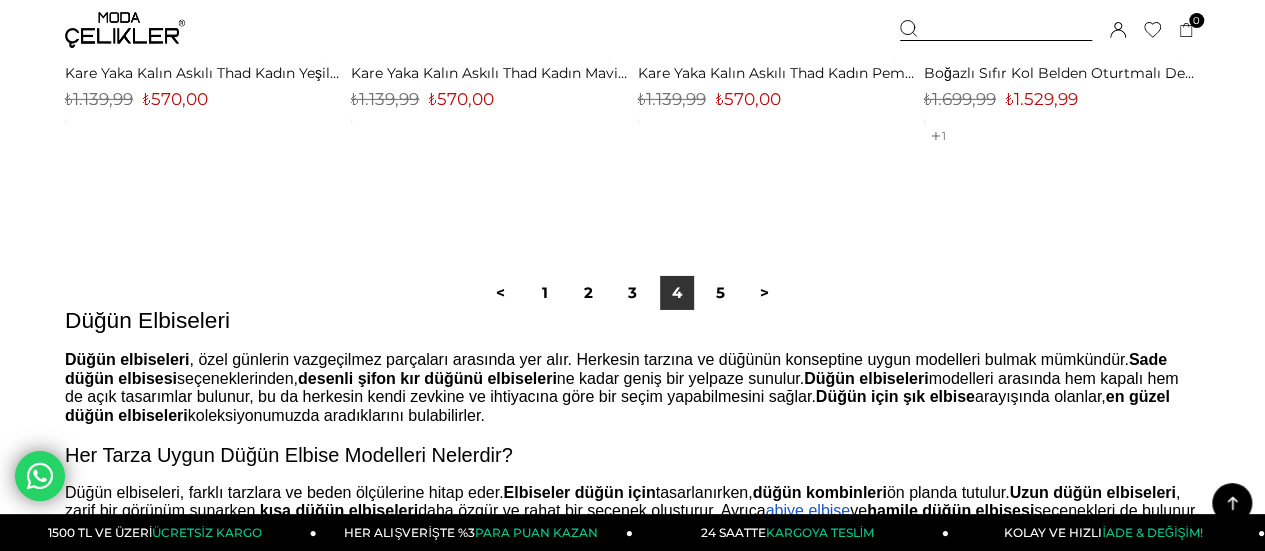 click on "<
[NUMBER]
[NUMBER]
[NUMBER]
[NUMBER]
[NUMBER]
>" at bounding box center (633, 293) 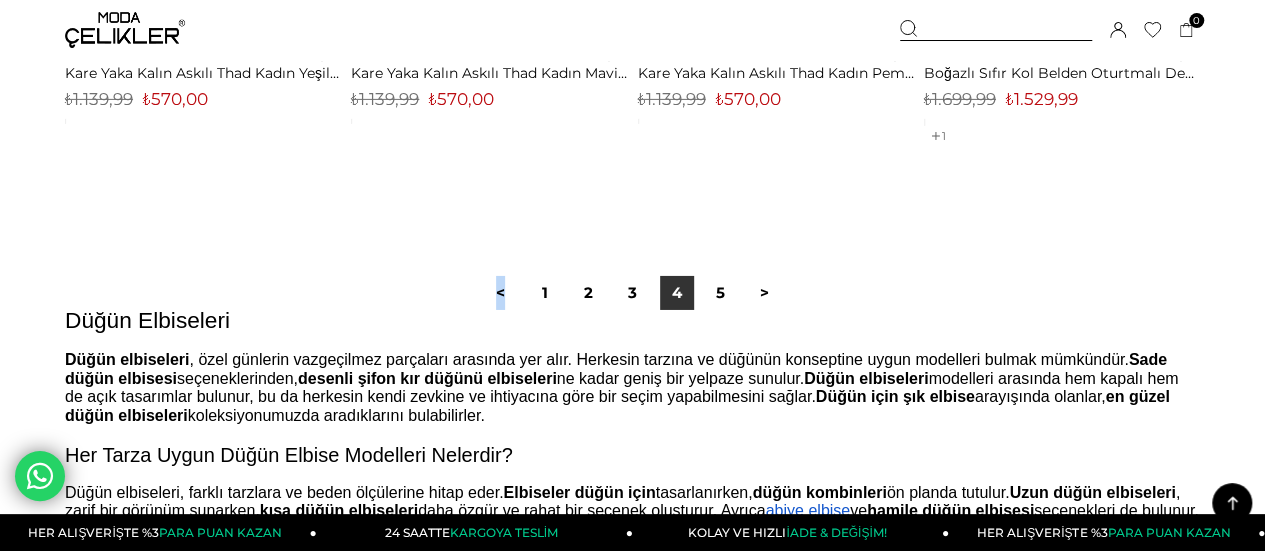 click on "<
[NUMBER]
[NUMBER]
[NUMBER]
[NUMBER]
[NUMBER]
>" at bounding box center [633, 293] 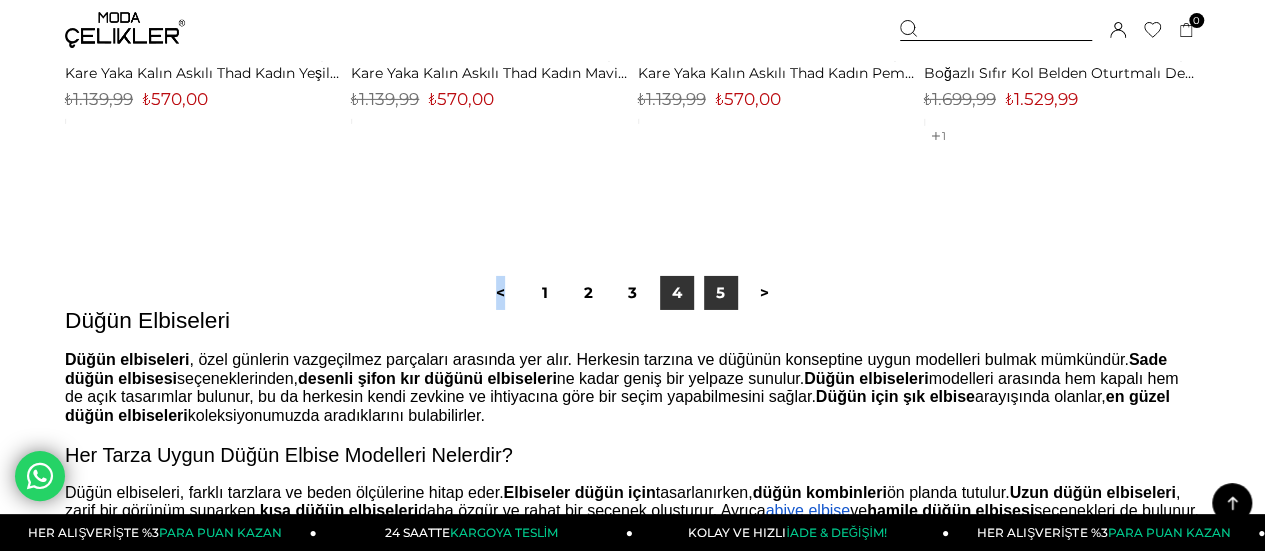 click on "5" at bounding box center [721, 293] 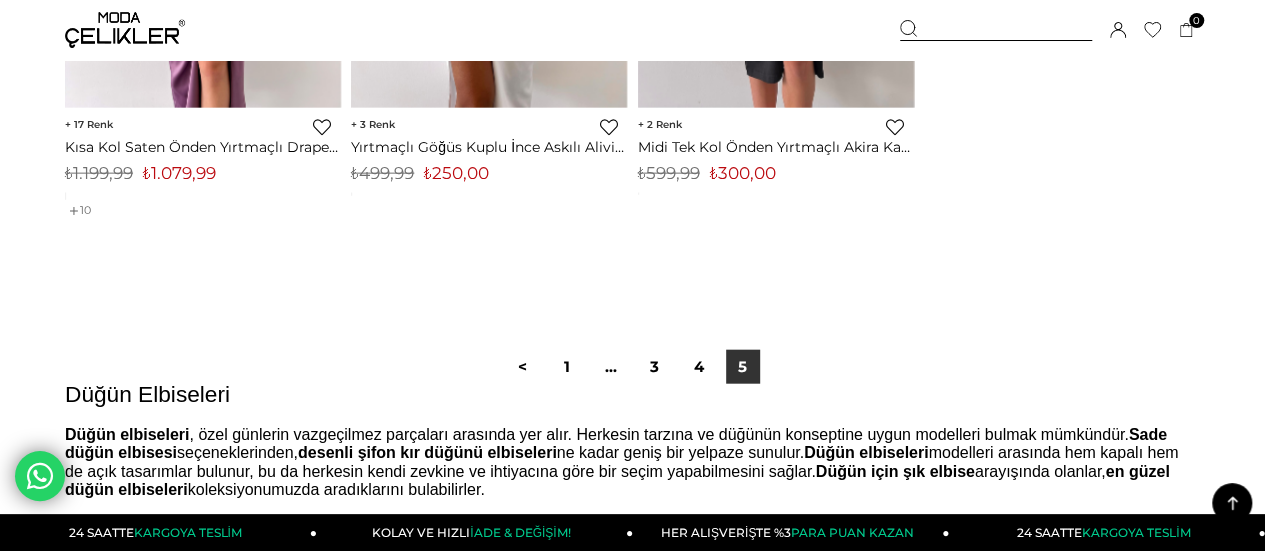 scroll, scrollTop: 9833, scrollLeft: 0, axis: vertical 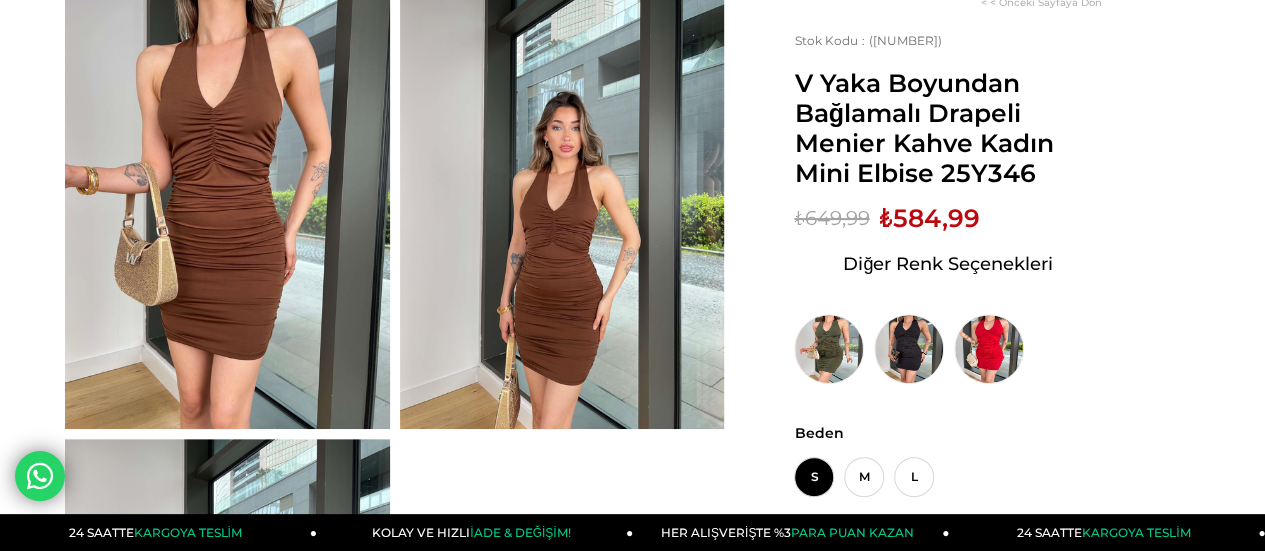 click at bounding box center [227, 212] 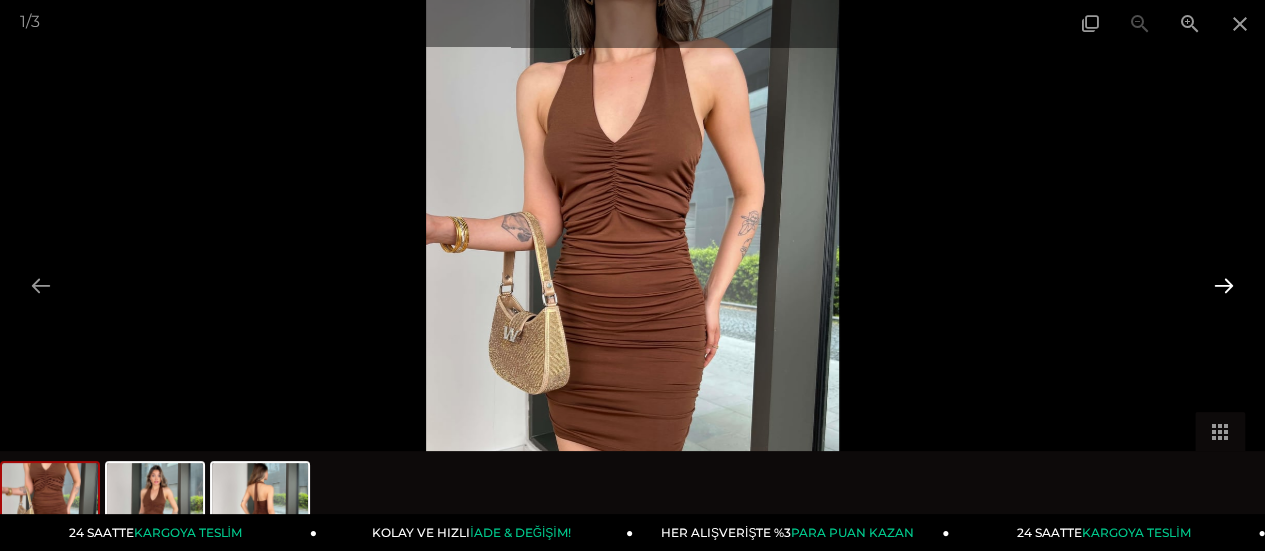 click at bounding box center (1224, 285) 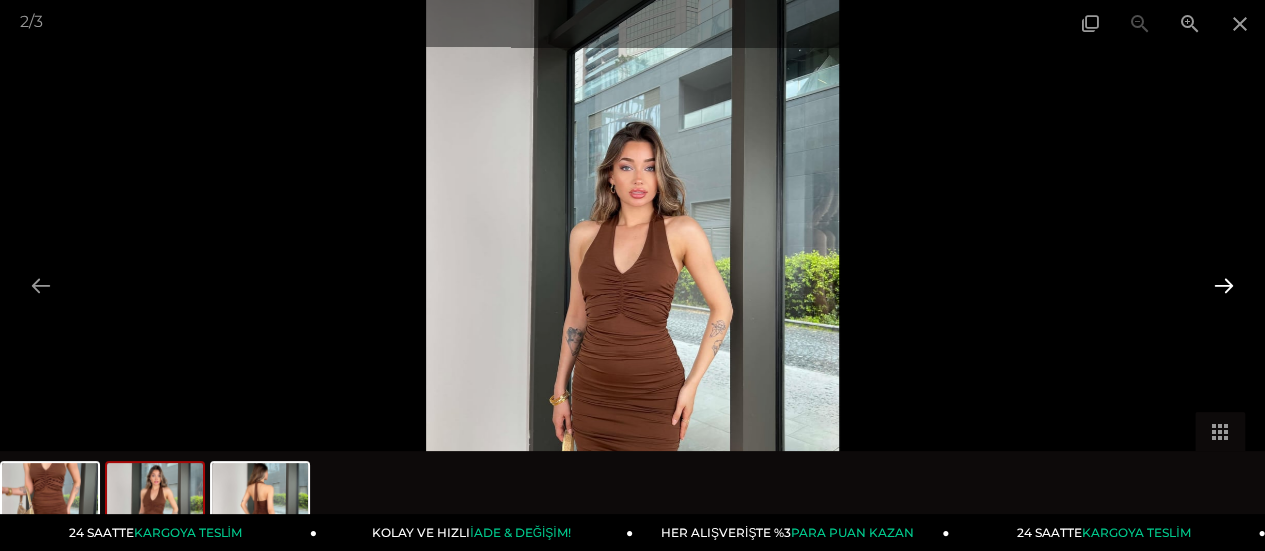 click at bounding box center [1224, 285] 